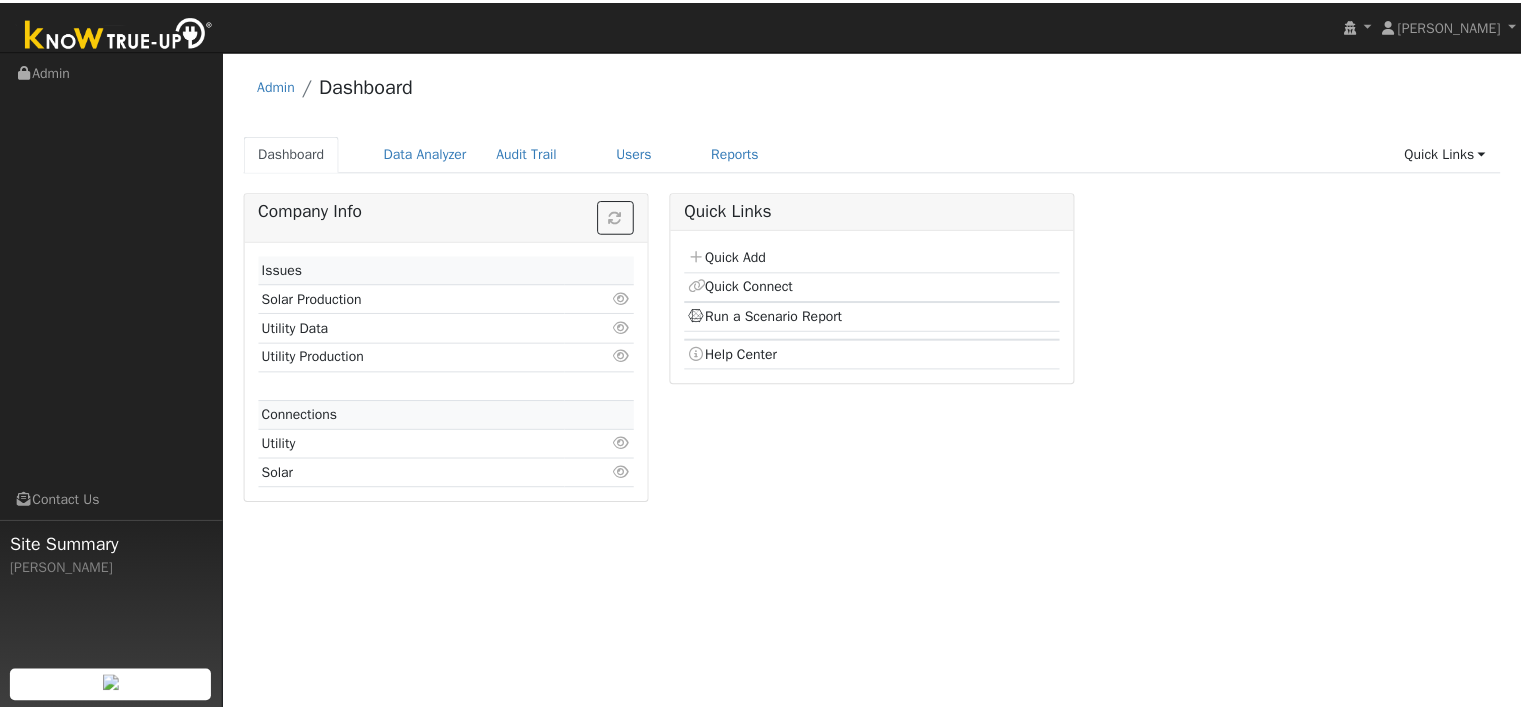 scroll, scrollTop: 0, scrollLeft: 0, axis: both 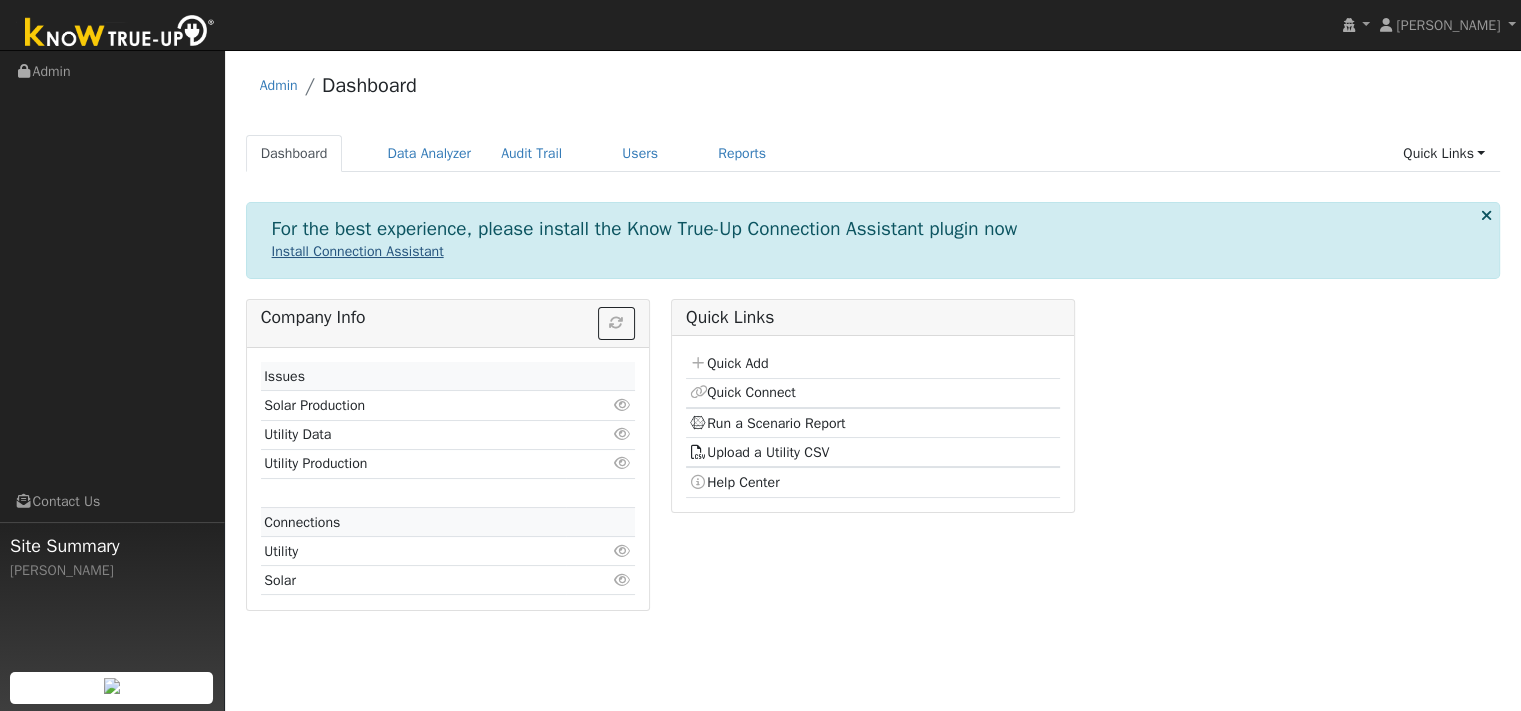 click on "Install Connection Assistant" at bounding box center [358, 251] 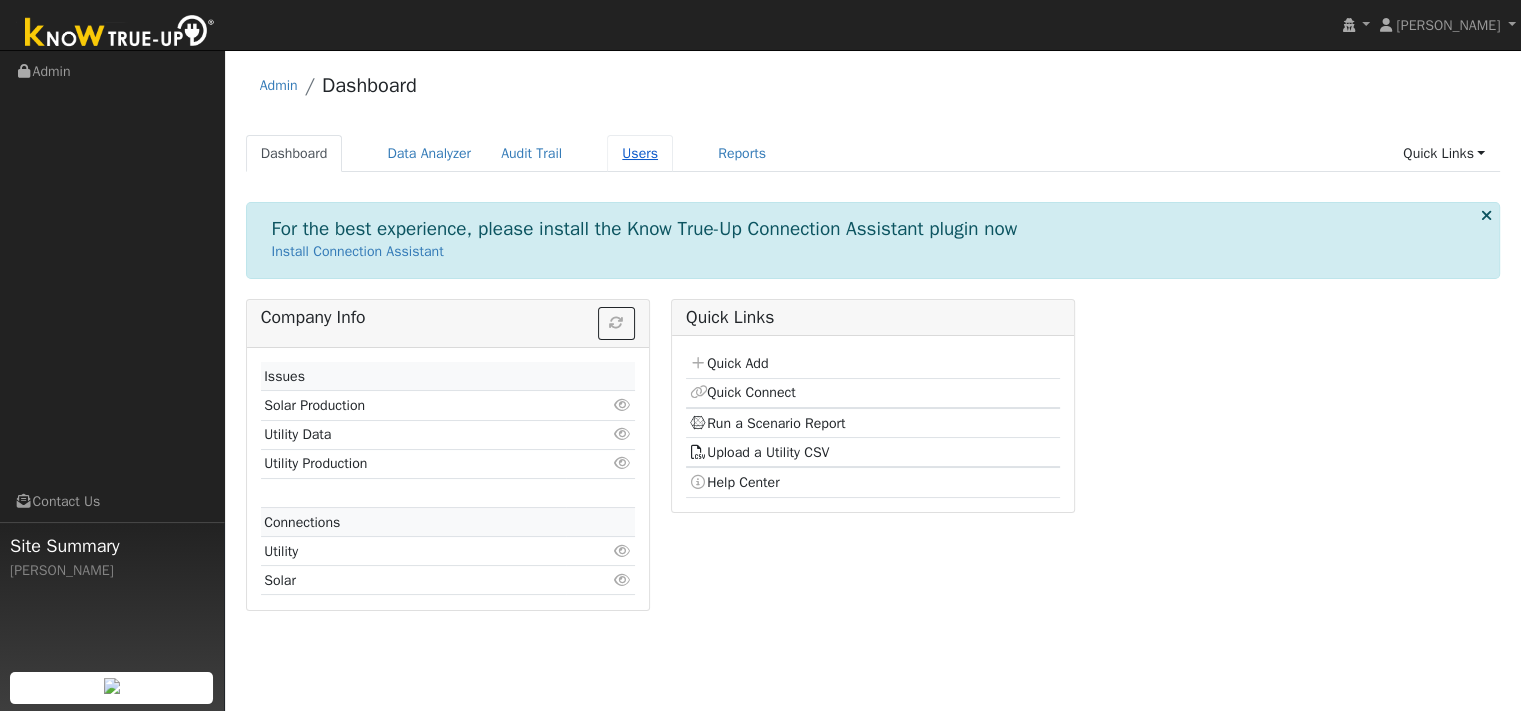click on "Users" at bounding box center [640, 153] 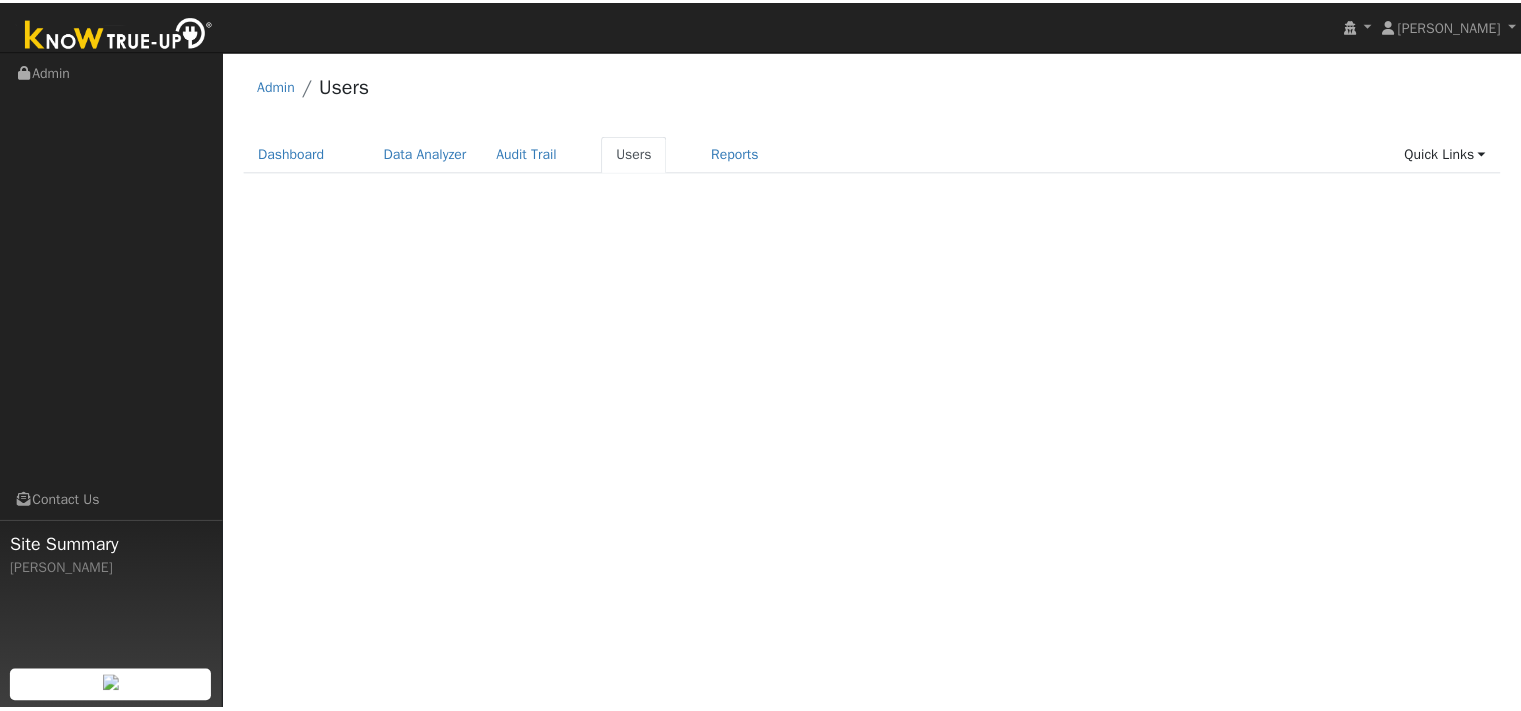 scroll, scrollTop: 0, scrollLeft: 0, axis: both 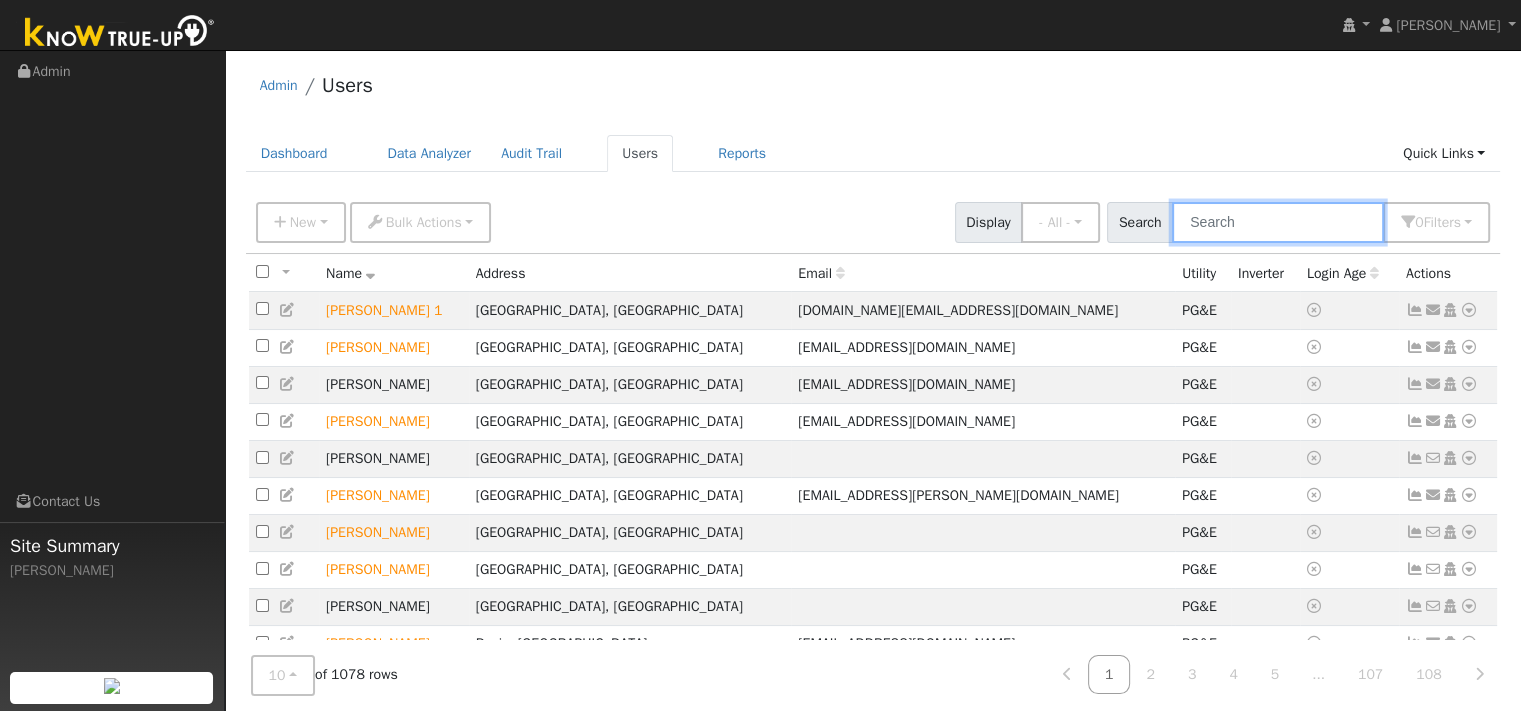 click at bounding box center [1278, 222] 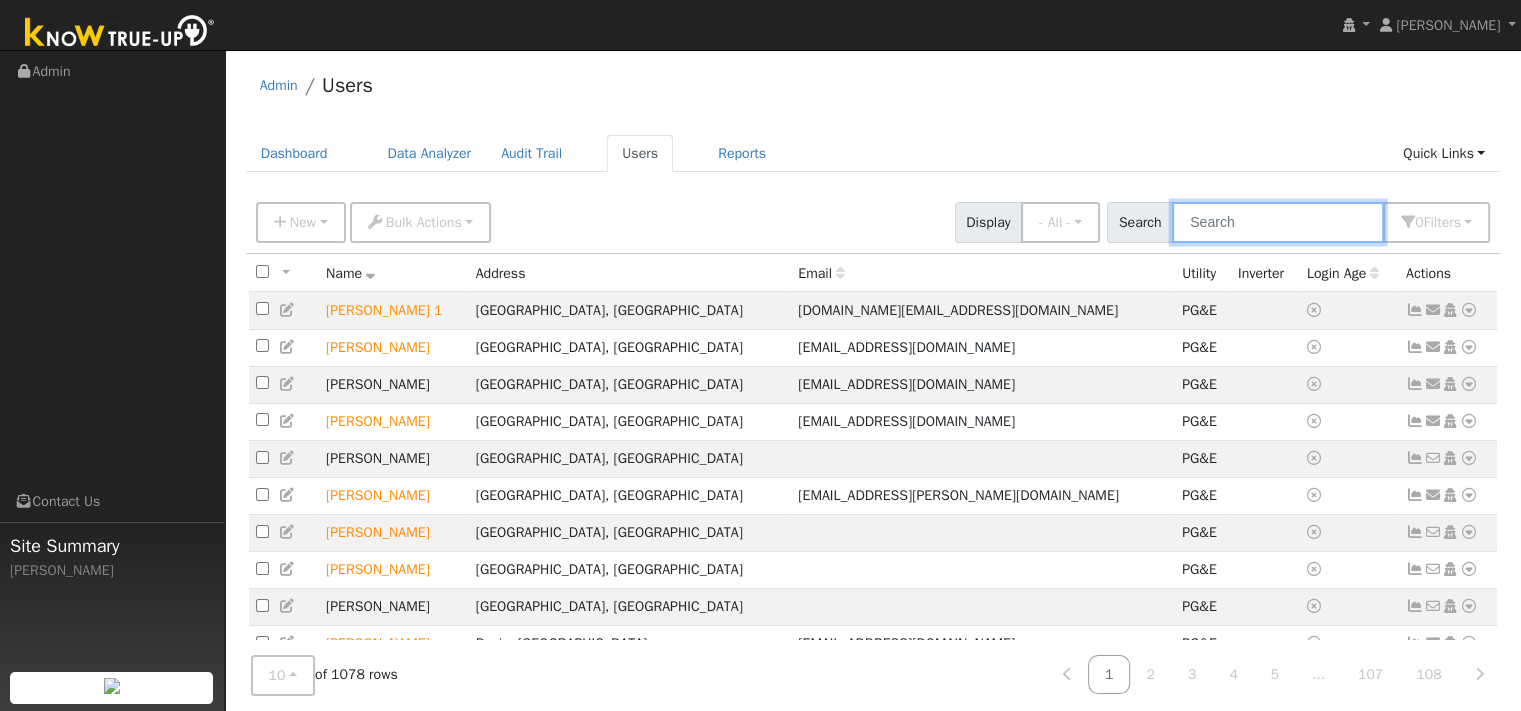 paste on "Segerhammer" 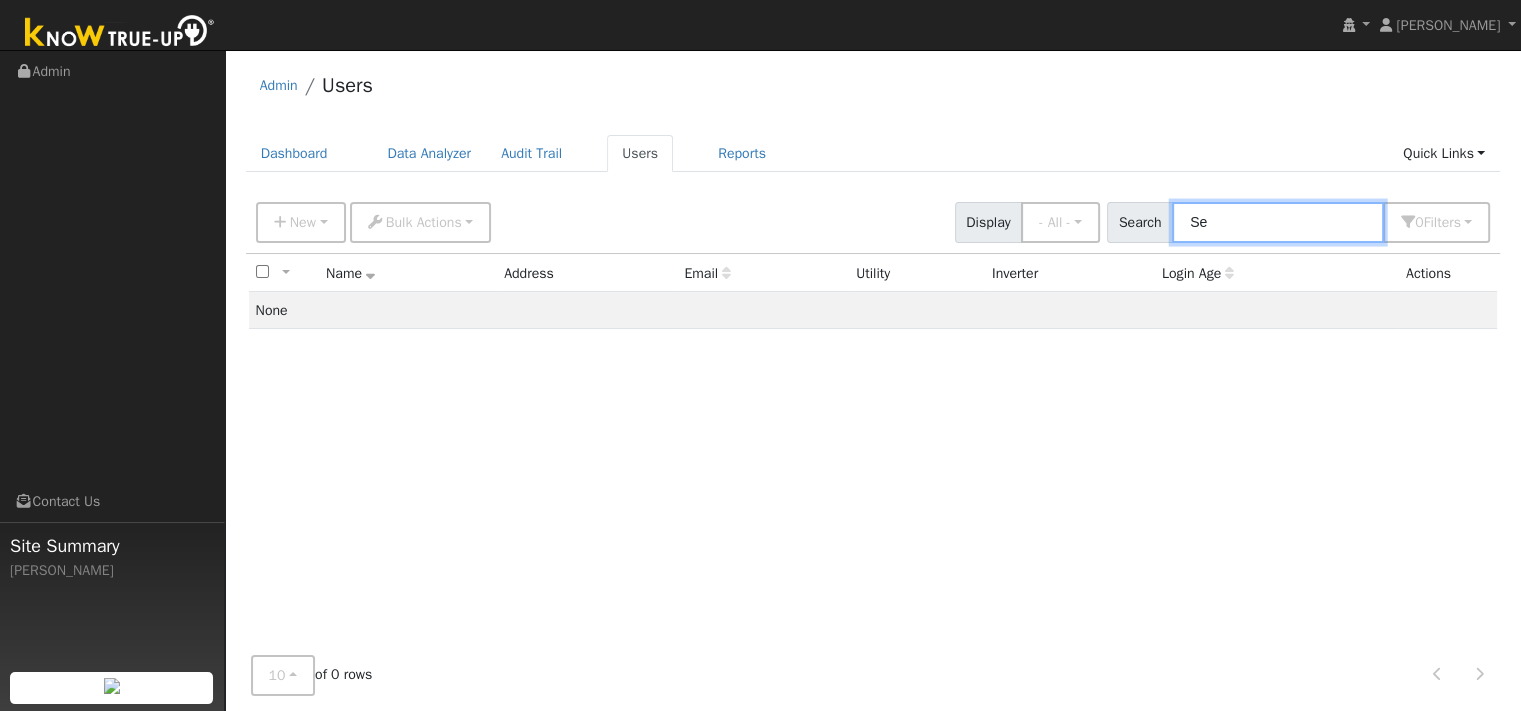type on "S" 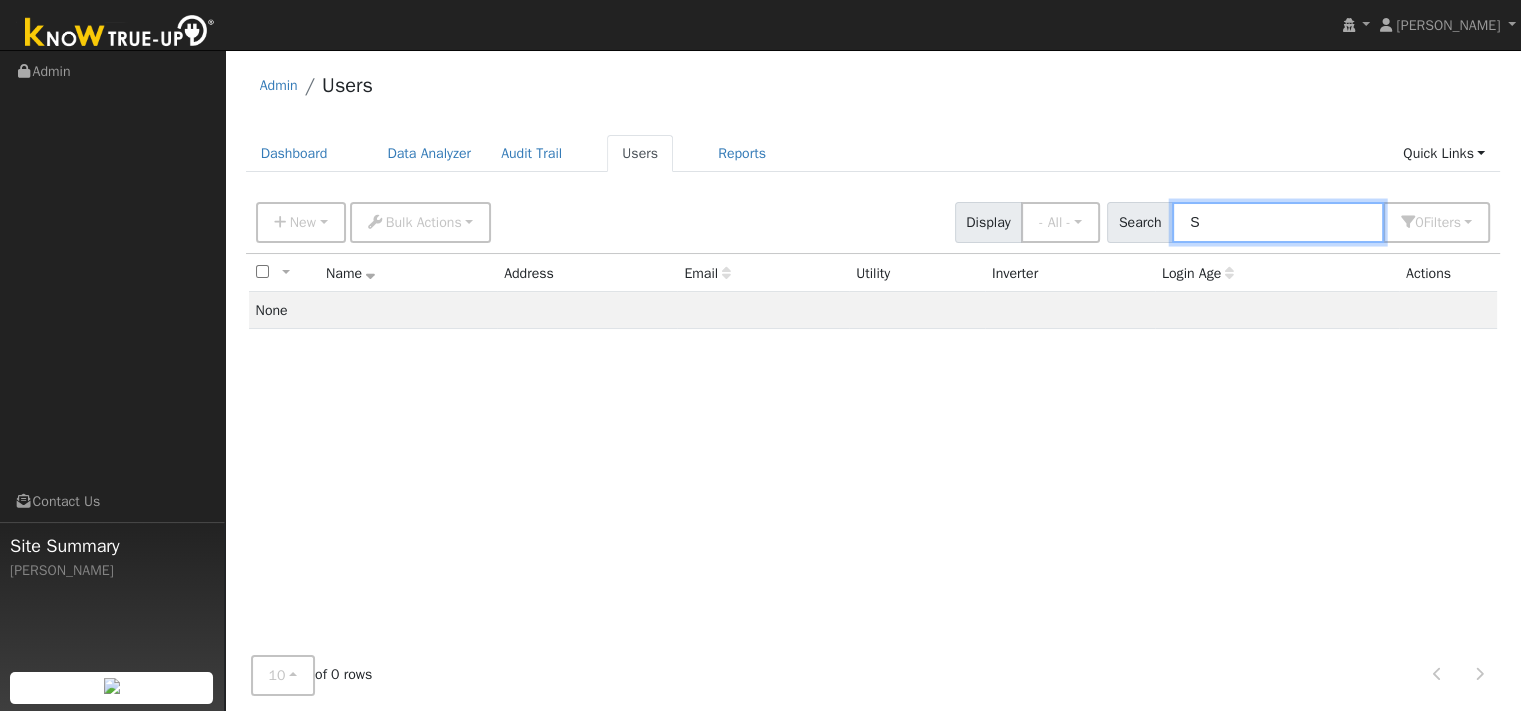 type 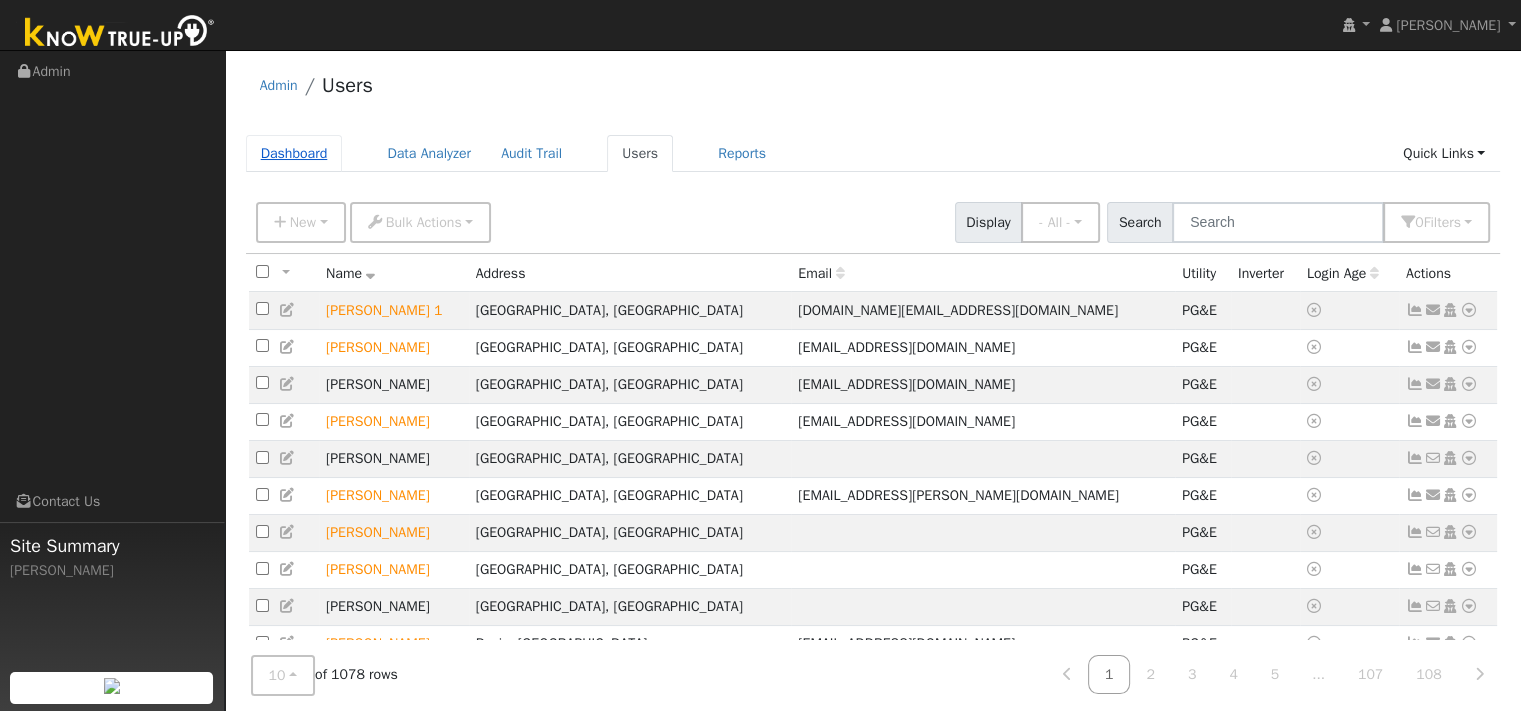 click on "Dashboard" at bounding box center (294, 153) 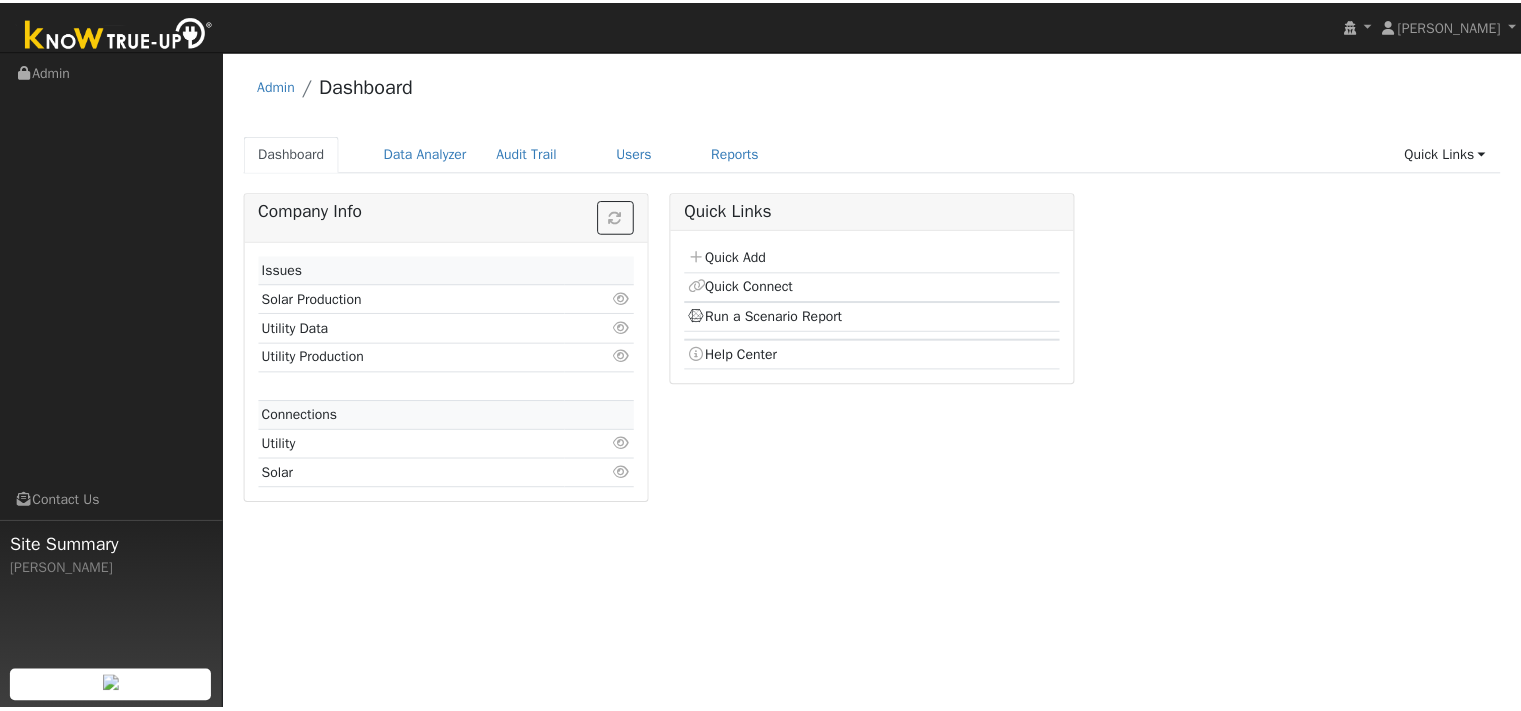 scroll, scrollTop: 0, scrollLeft: 0, axis: both 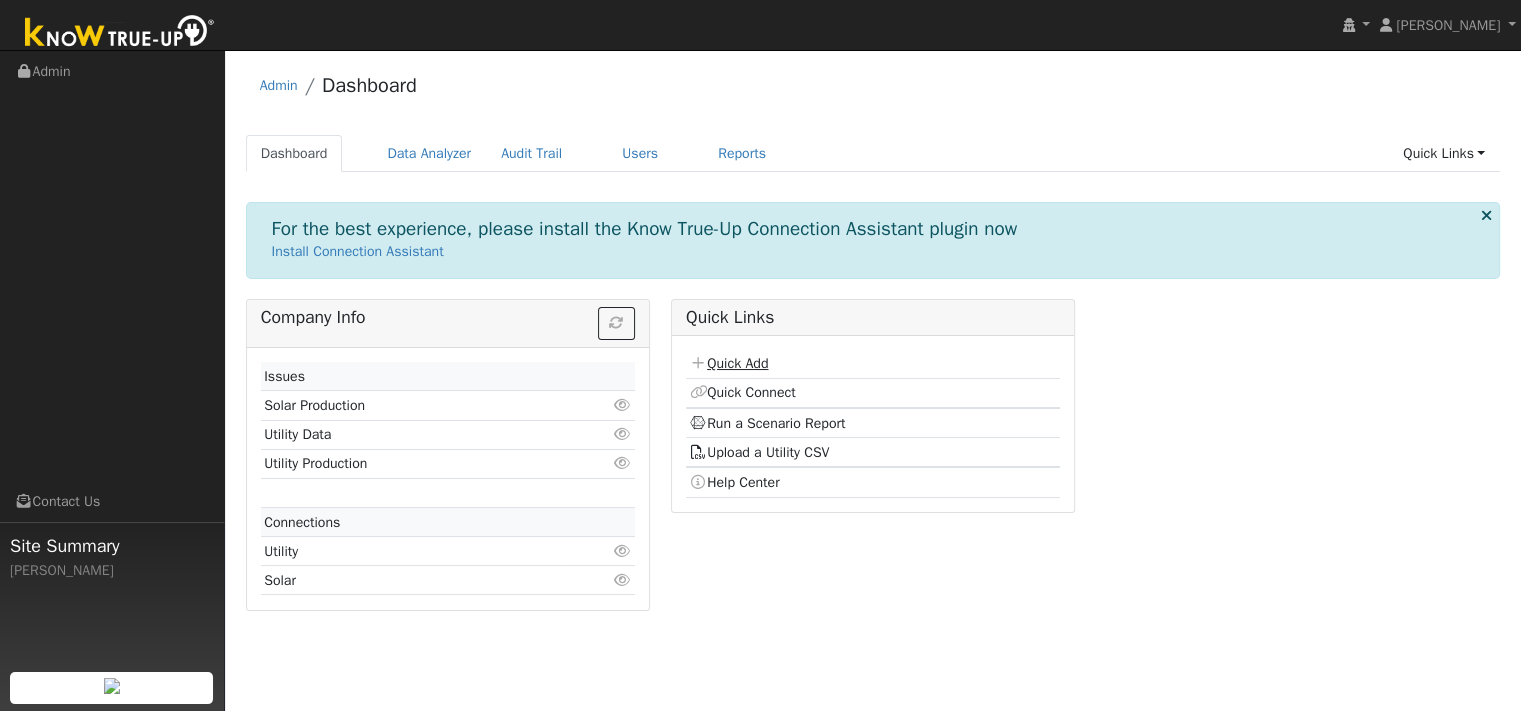 click on "Quick Add" at bounding box center (728, 363) 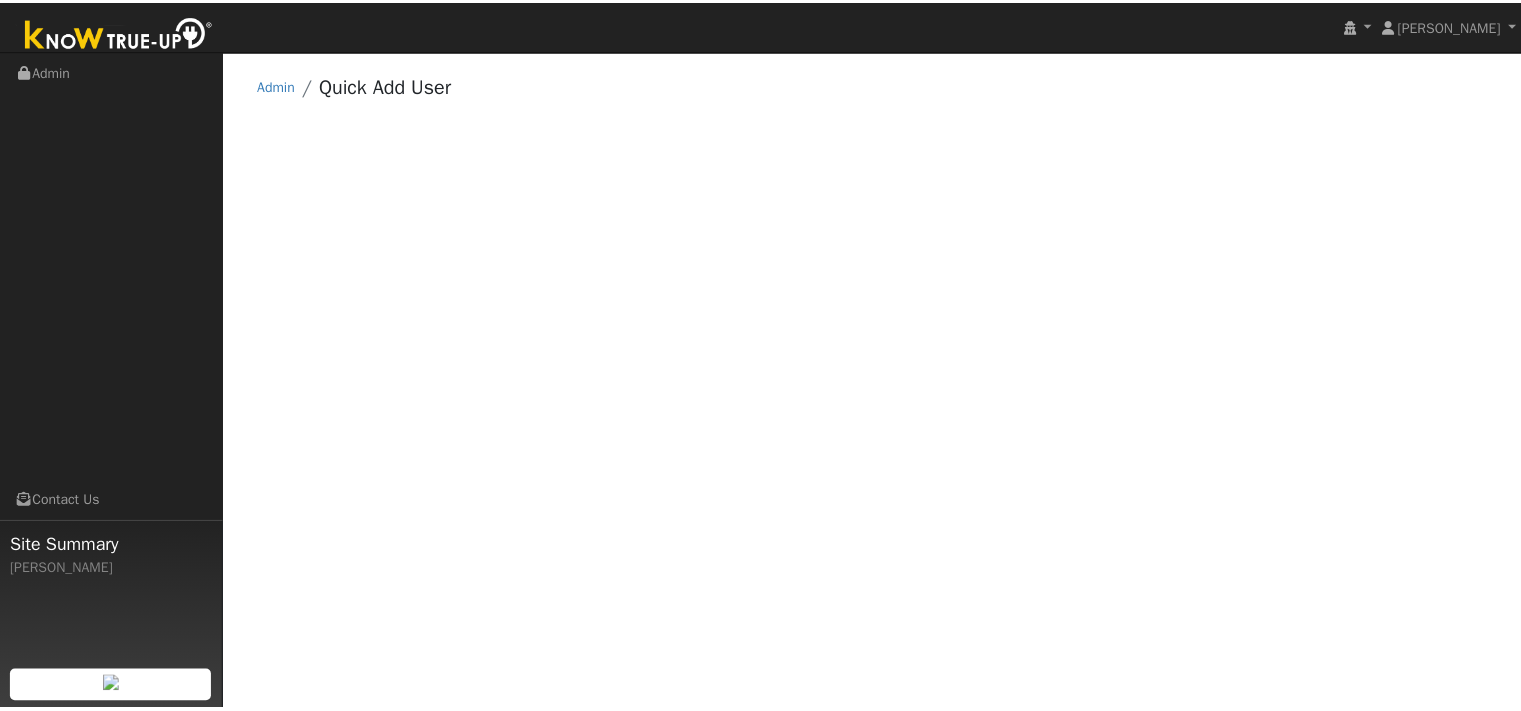 scroll, scrollTop: 0, scrollLeft: 0, axis: both 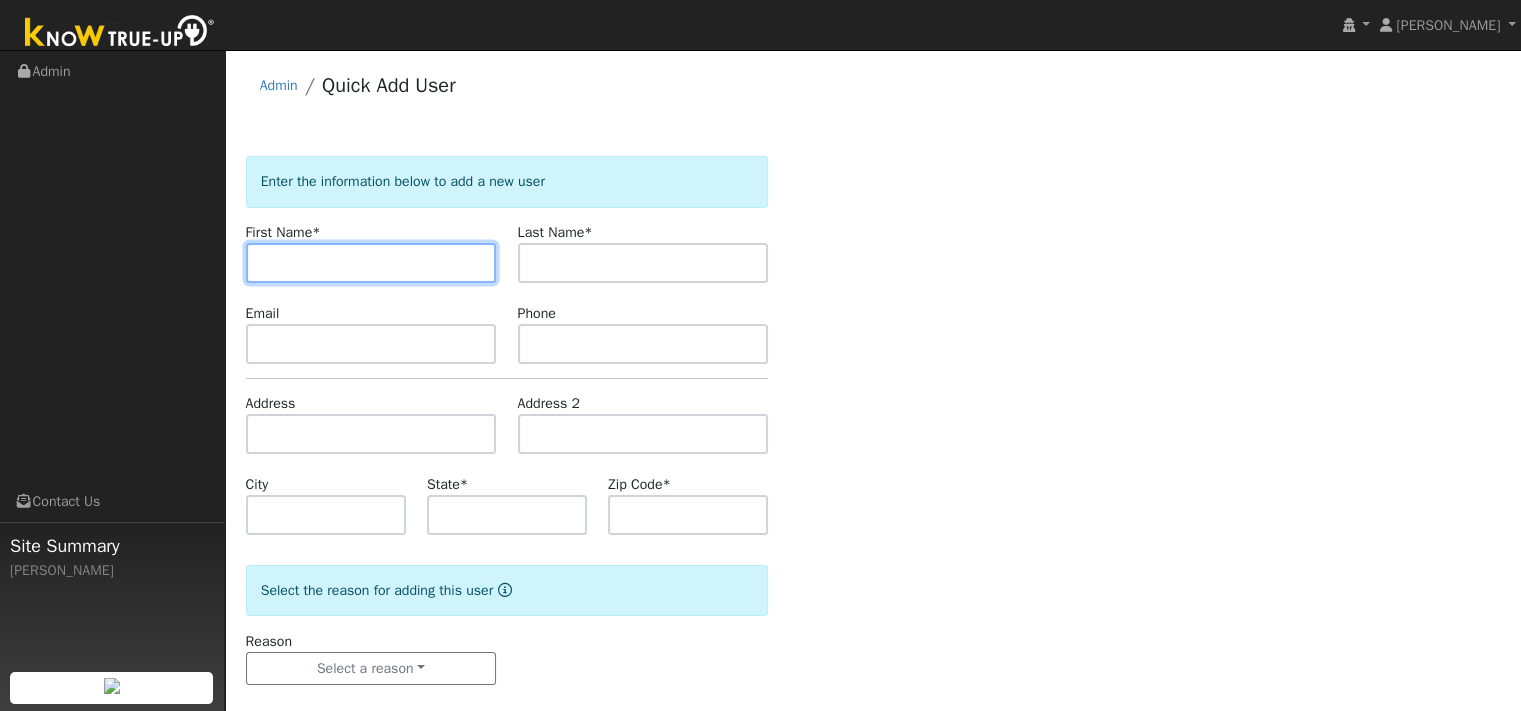 click at bounding box center [371, 263] 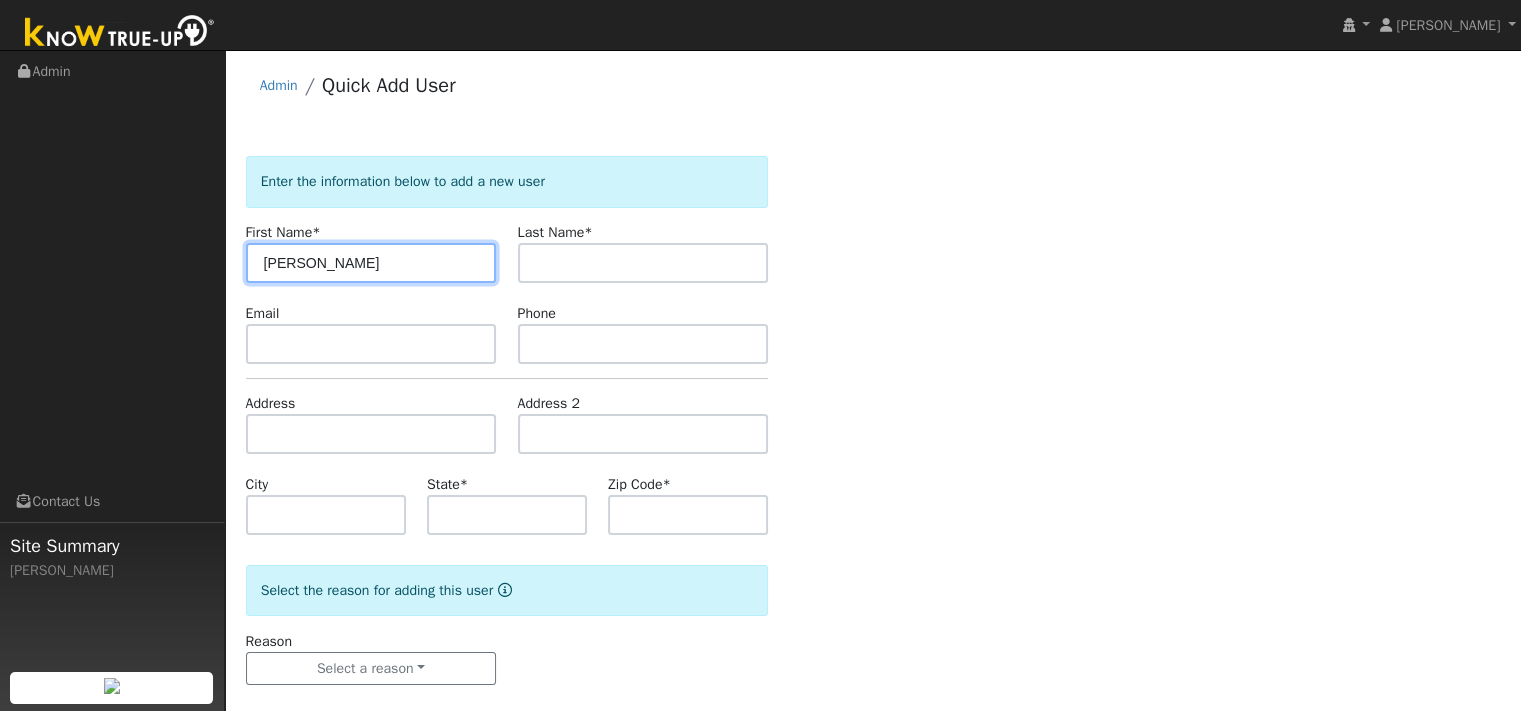 type on "Christine" 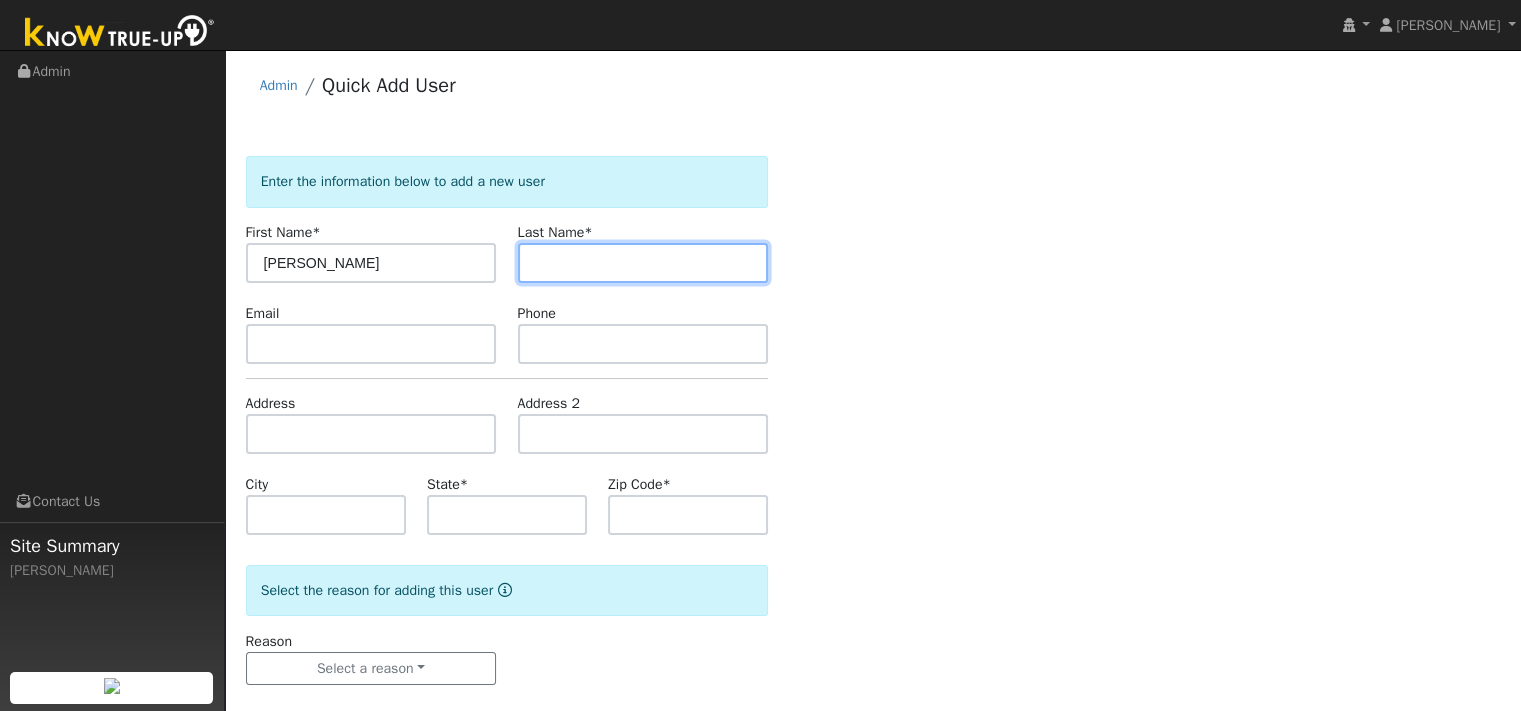 click at bounding box center [643, 263] 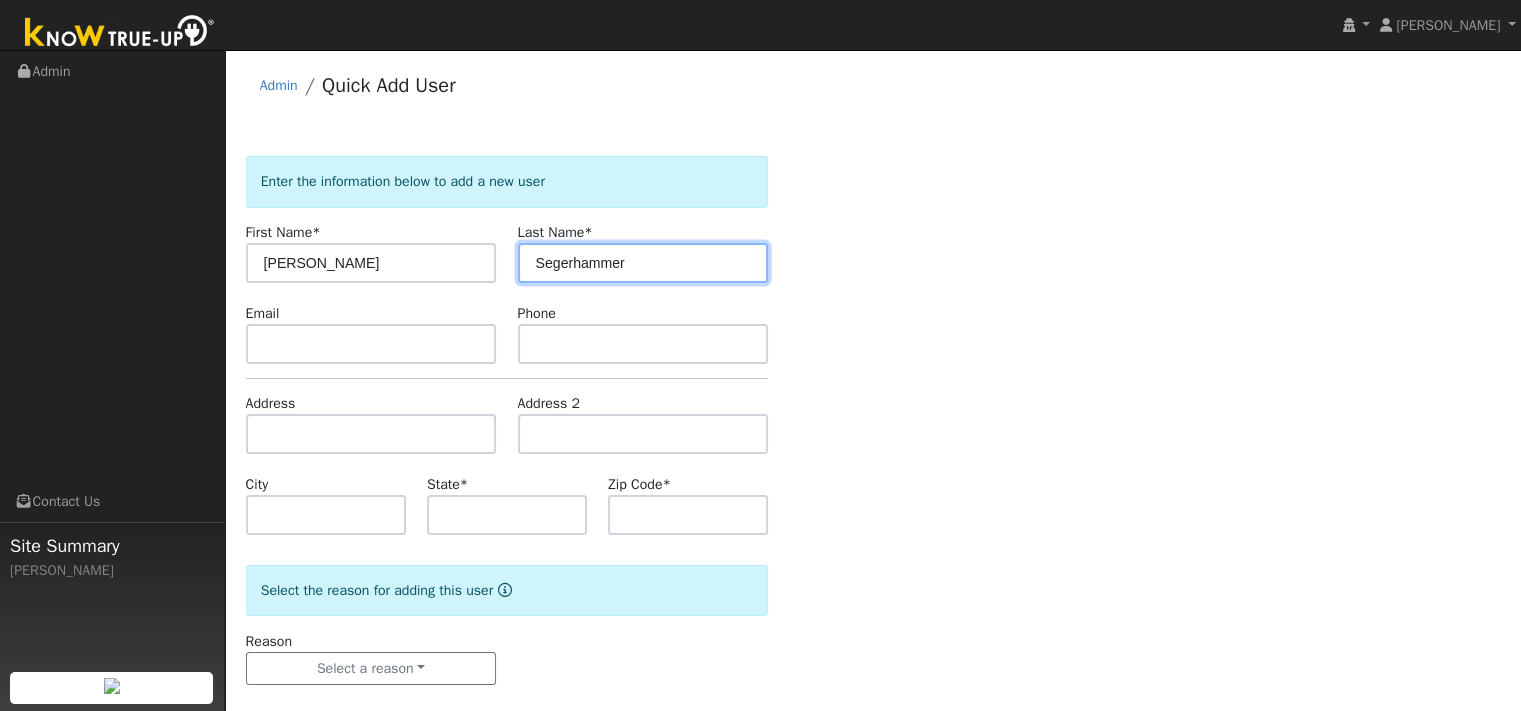 type on "Segerhammer" 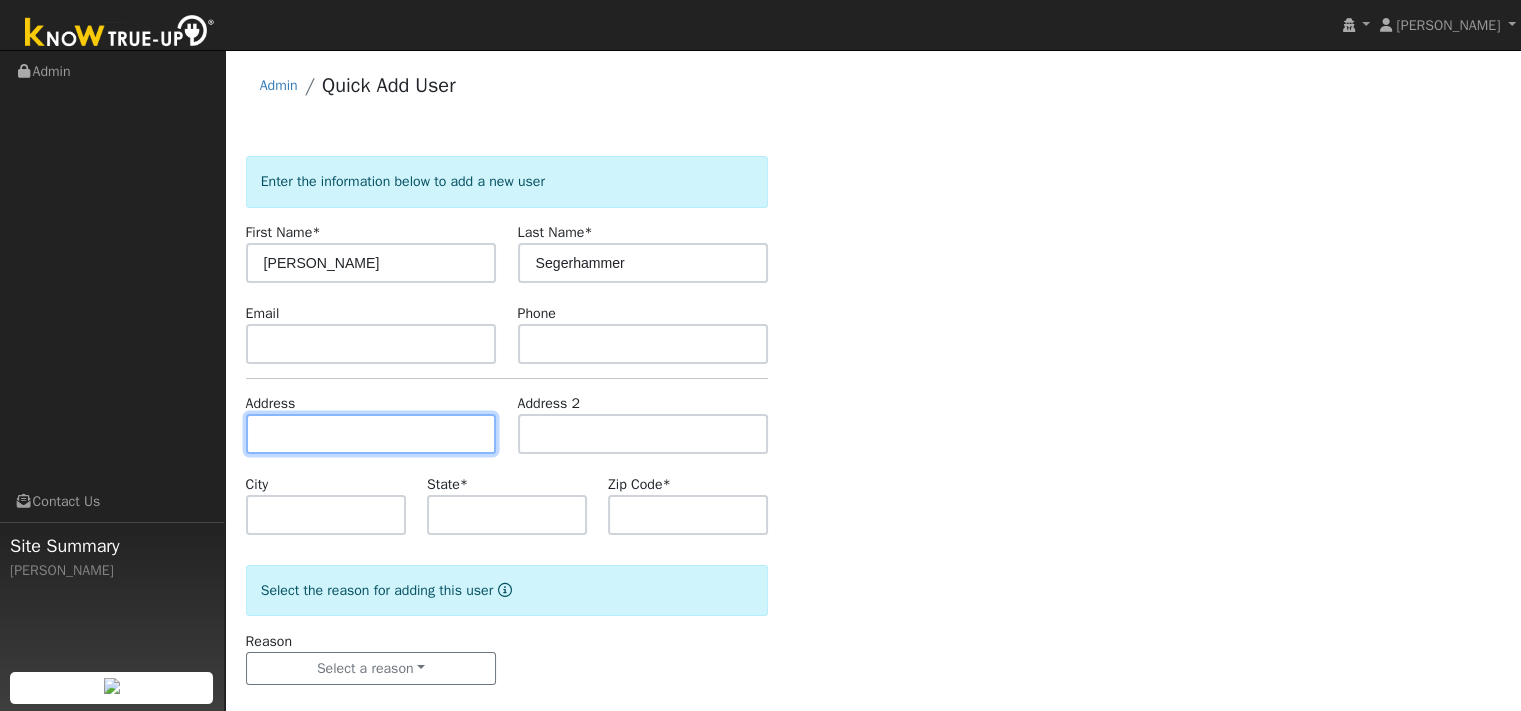 click at bounding box center [371, 434] 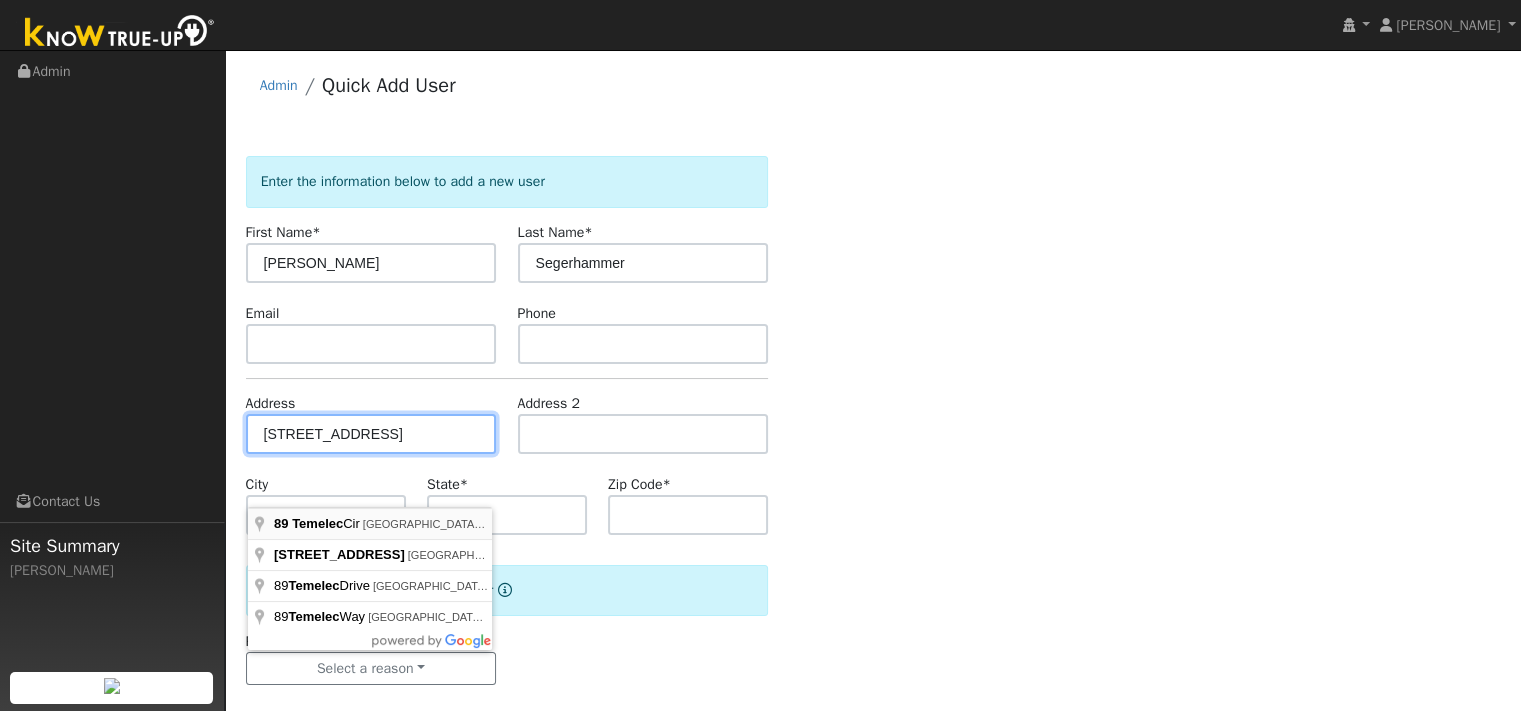 type on "89 Temelec Circle" 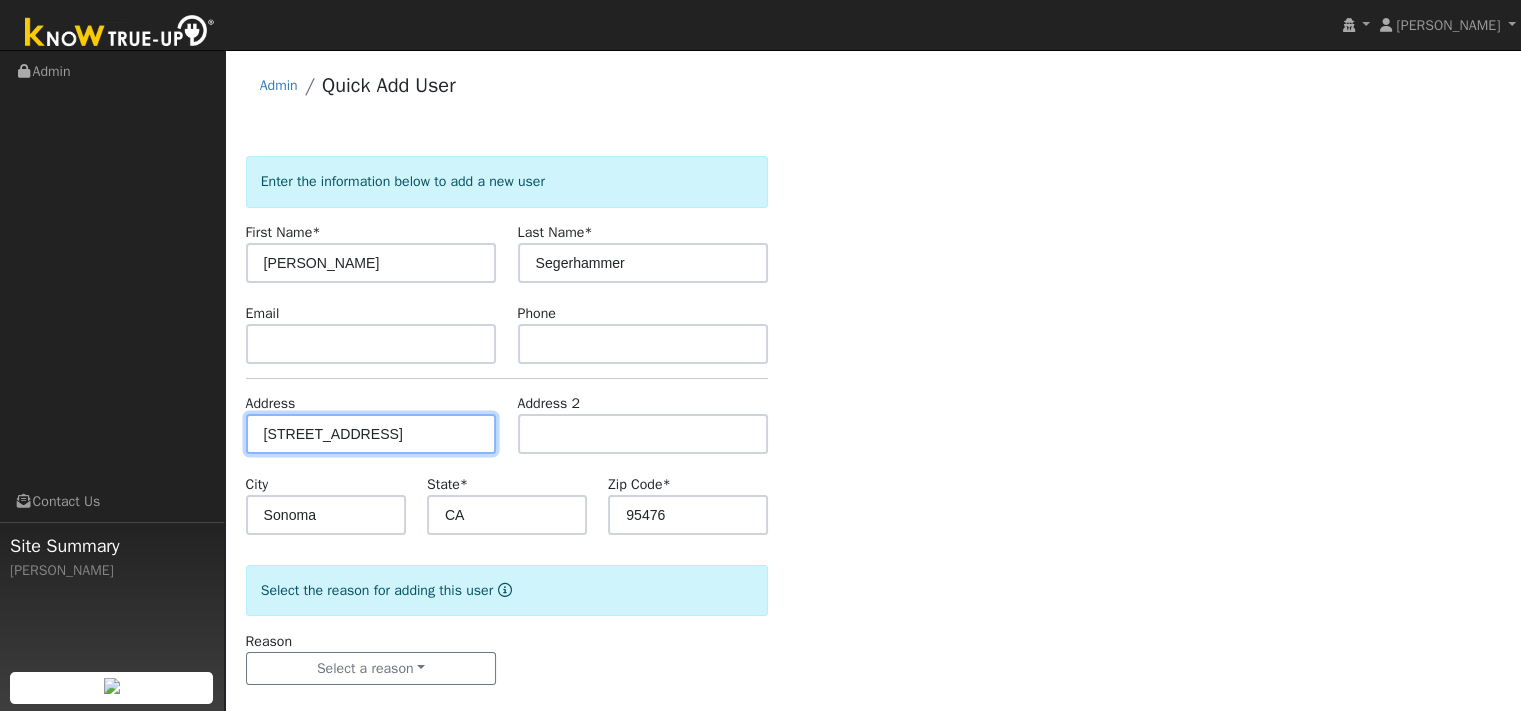 scroll, scrollTop: 0, scrollLeft: 0, axis: both 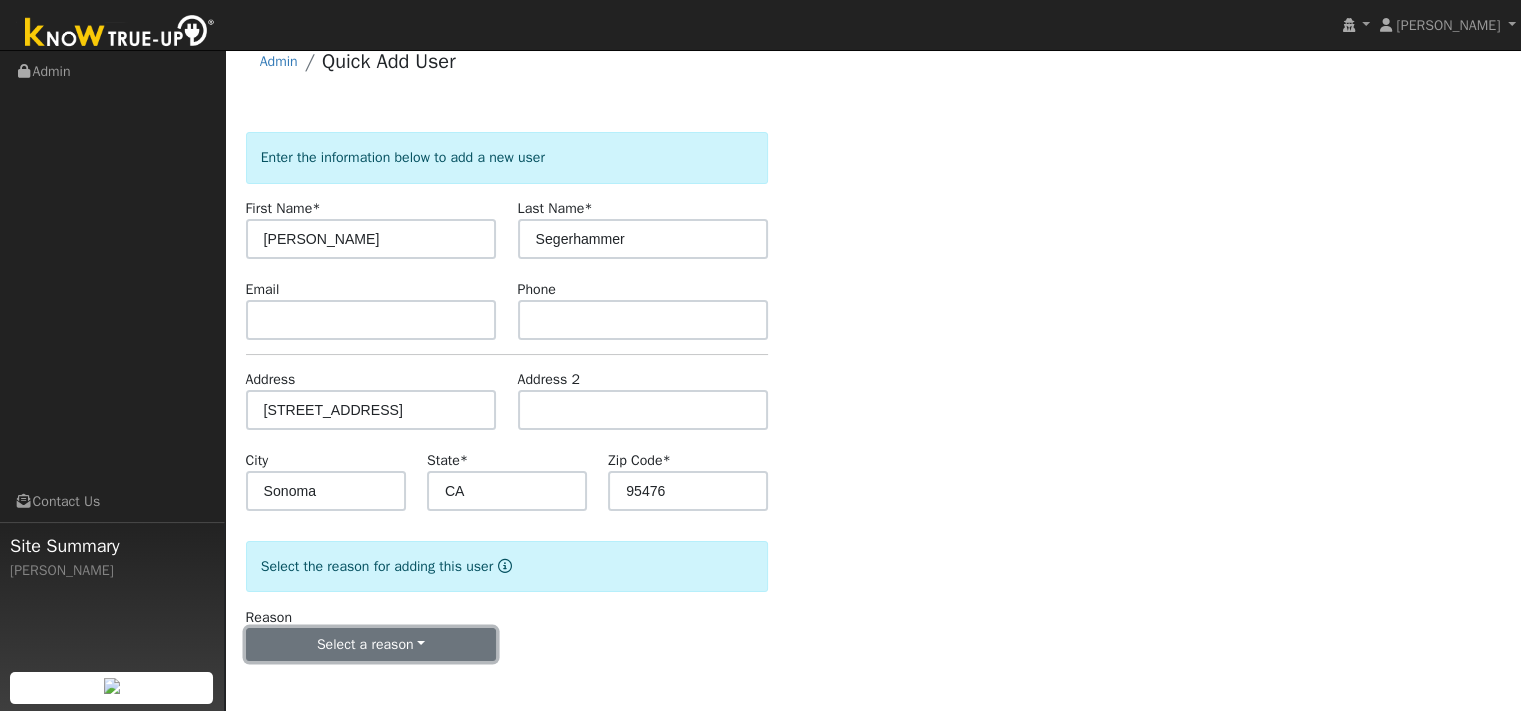 click on "Select a reason" at bounding box center (371, 645) 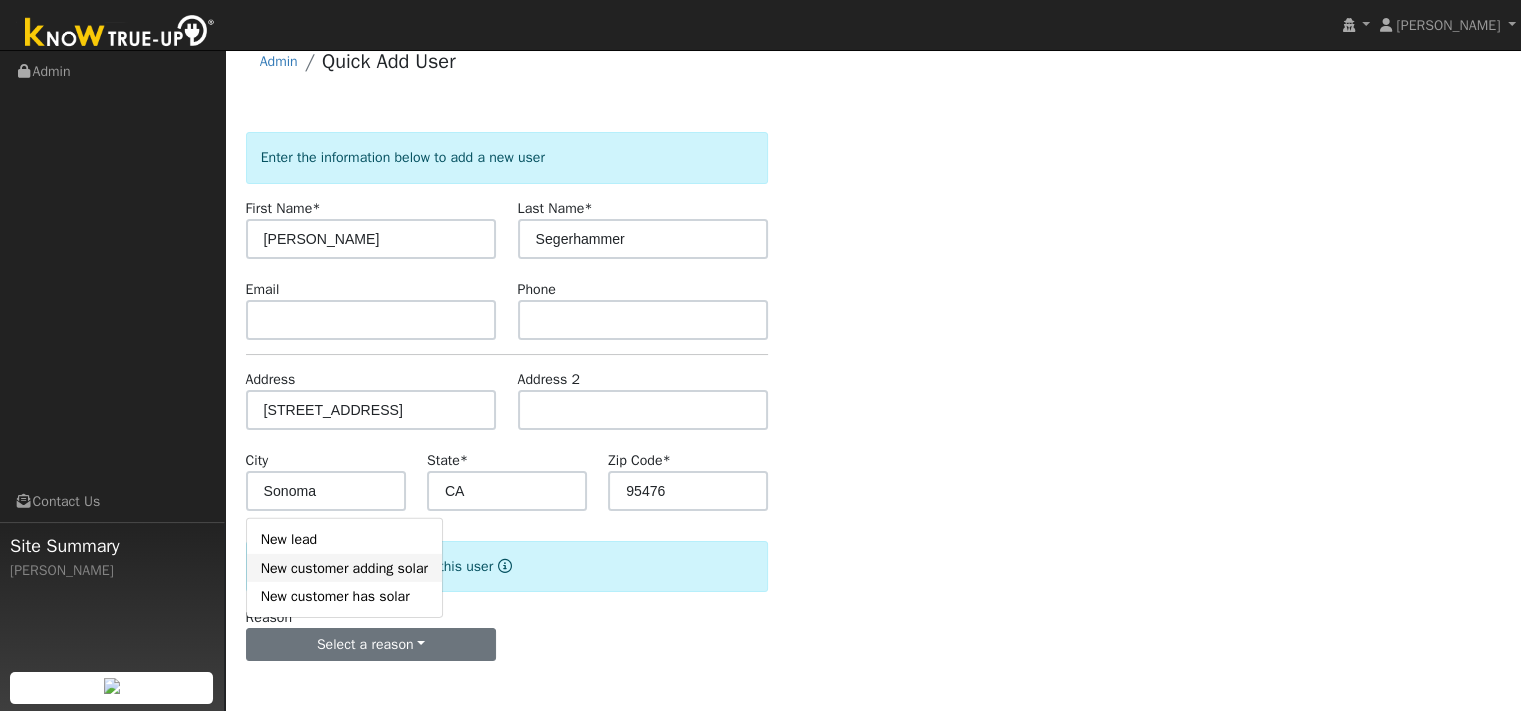 click on "New customer adding solar" at bounding box center [344, 568] 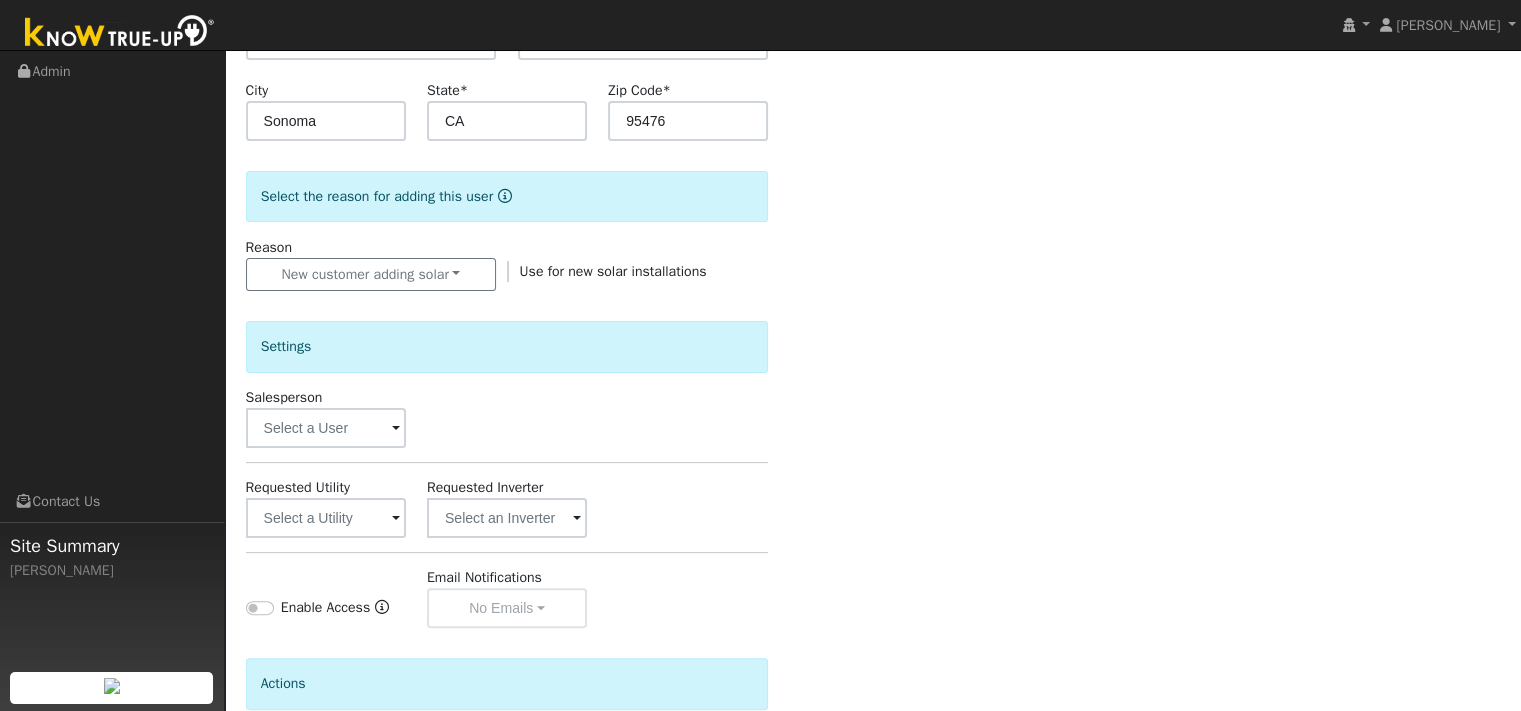 scroll, scrollTop: 410, scrollLeft: 0, axis: vertical 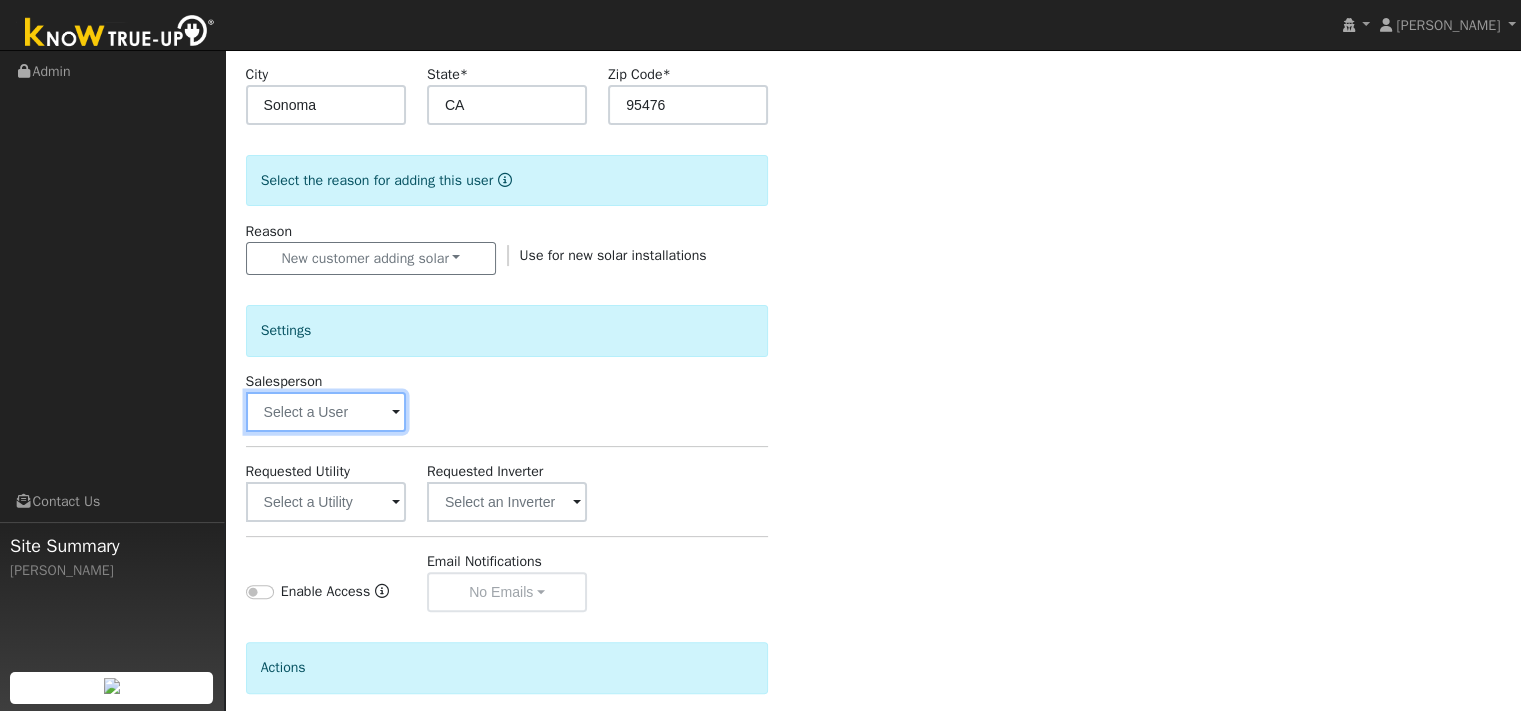 click at bounding box center (326, 412) 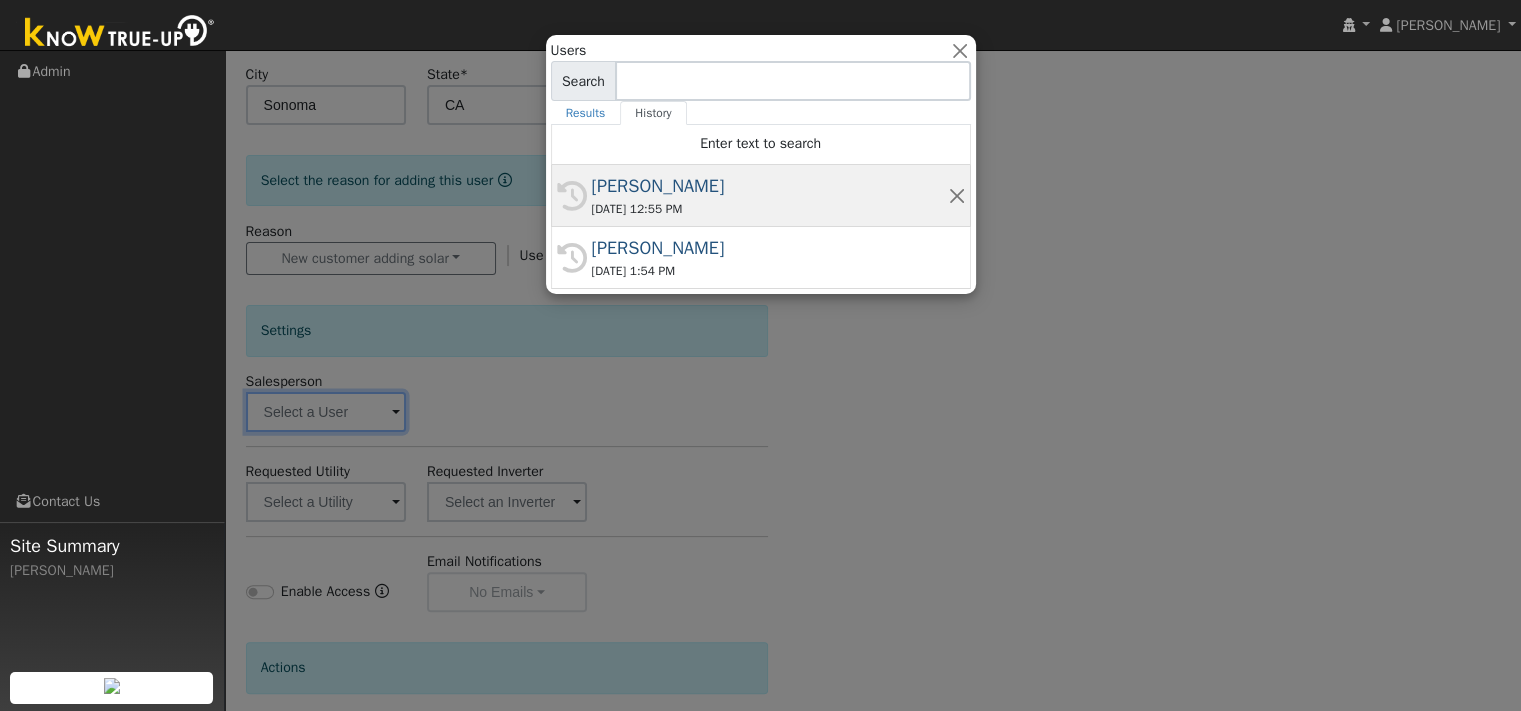 click on "07/03/2025 12:55 PM" at bounding box center [770, 209] 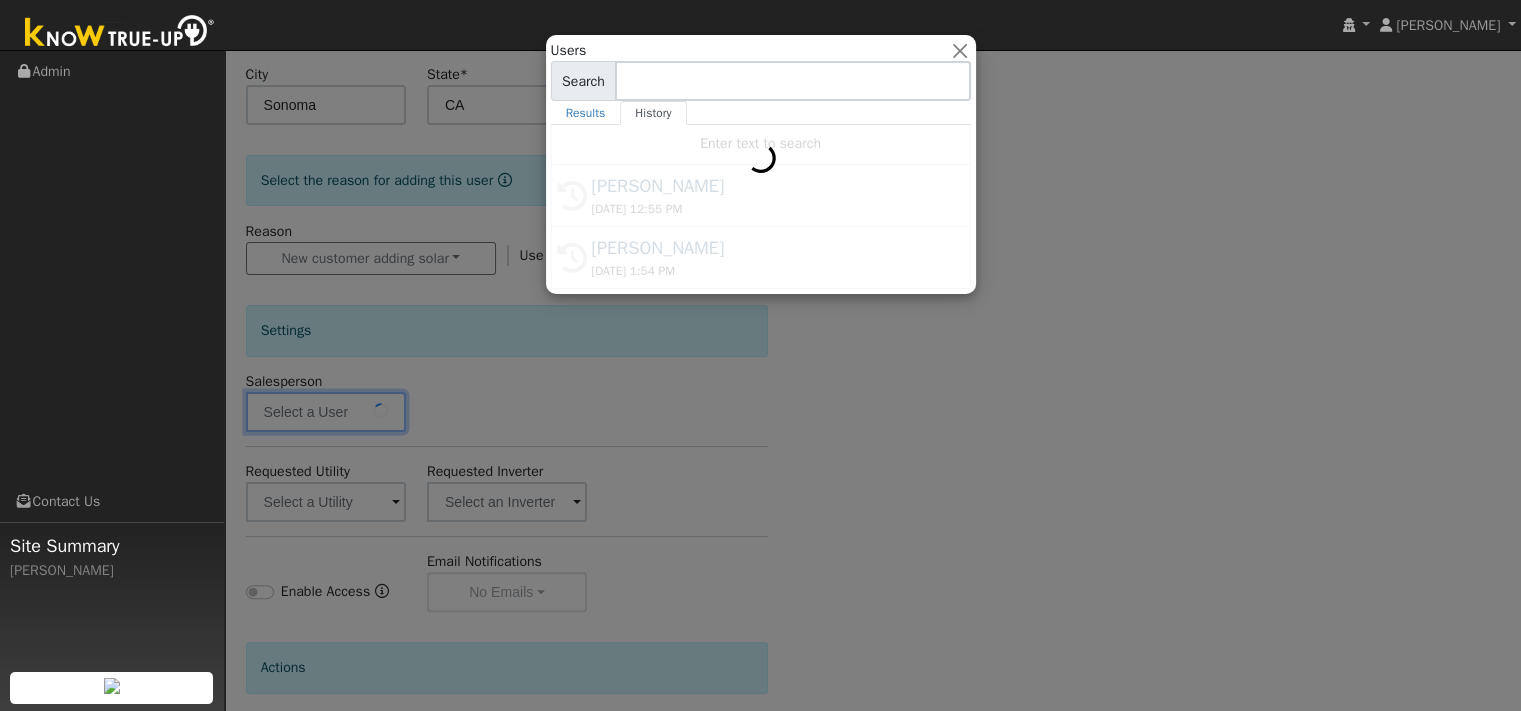 type on "[PERSON_NAME]" 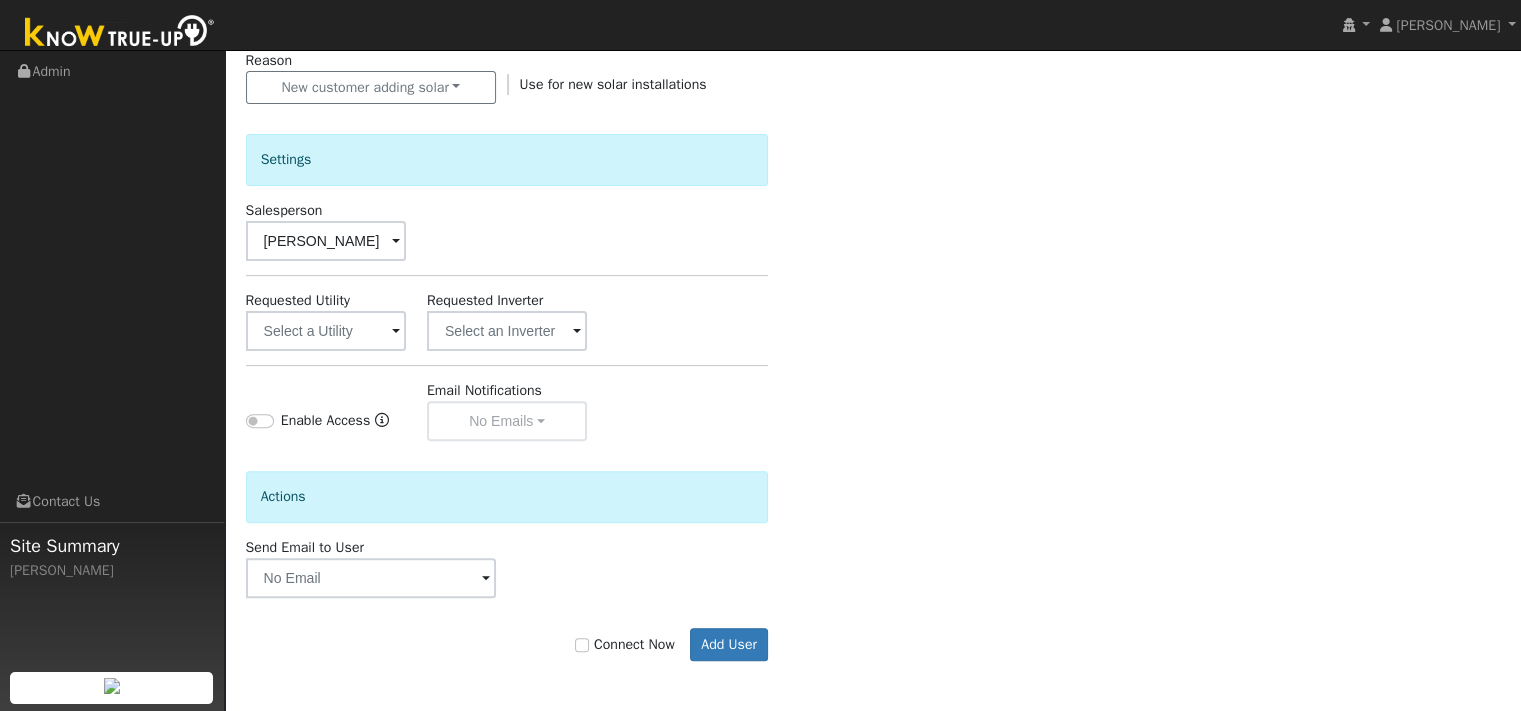 scroll, scrollTop: 760, scrollLeft: 0, axis: vertical 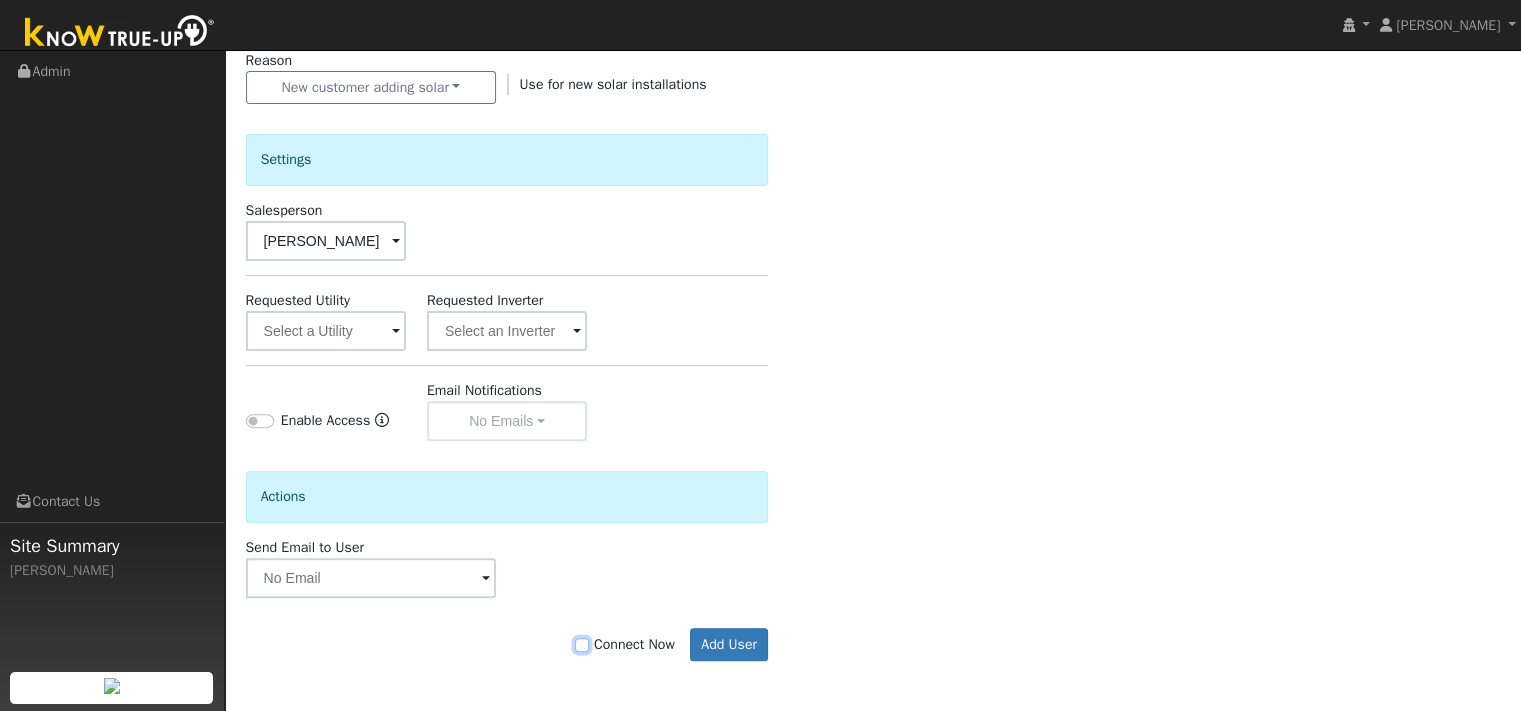 click on "Connect Now" at bounding box center (582, 645) 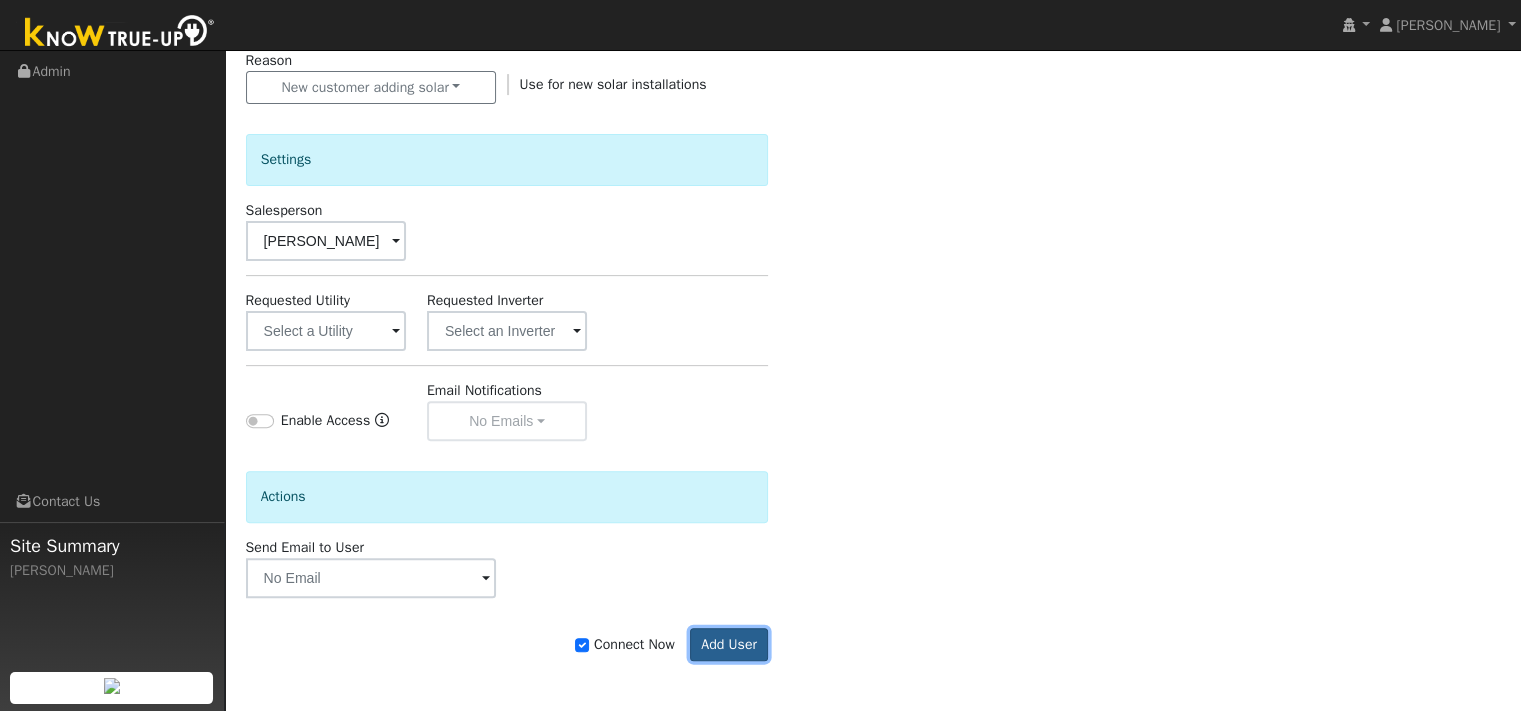 click on "Add User" at bounding box center (729, 645) 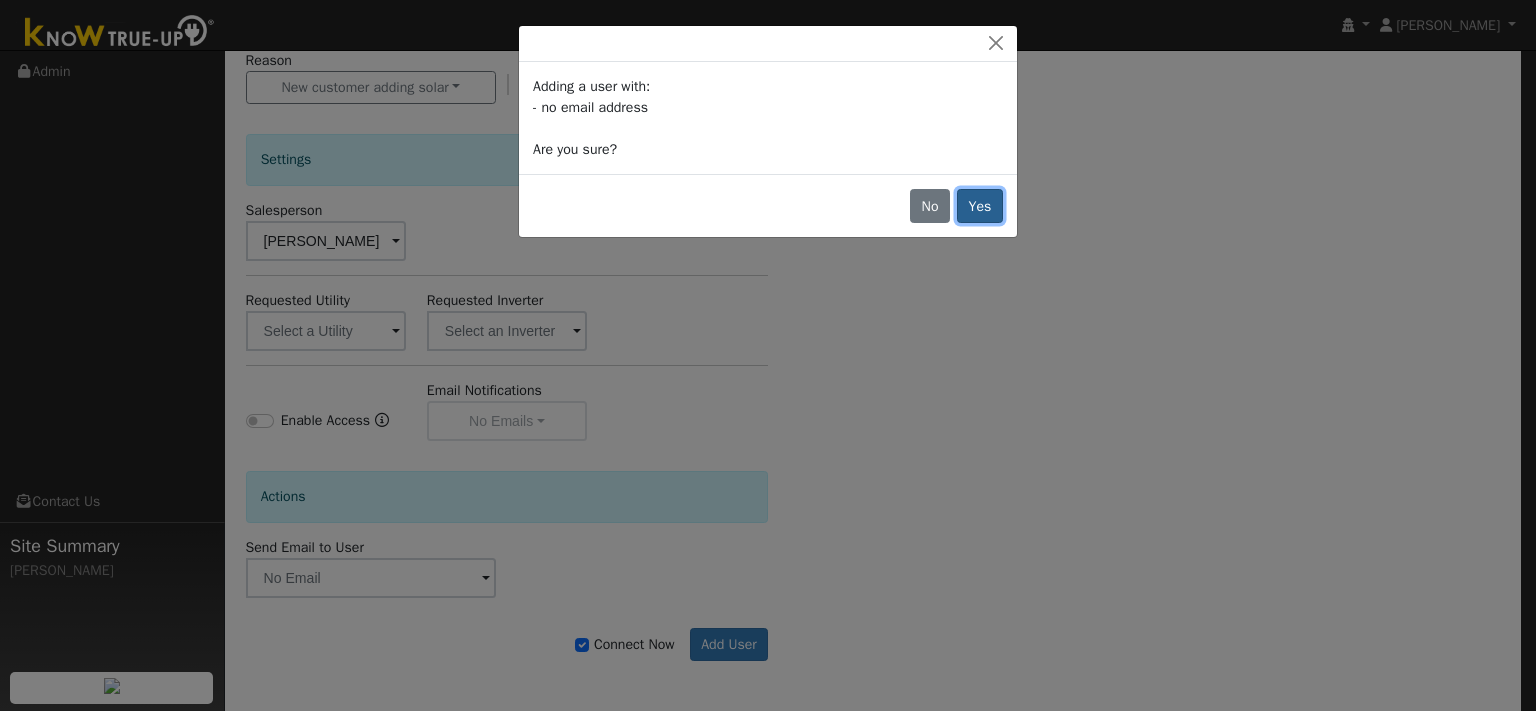 click on "Yes" at bounding box center [980, 206] 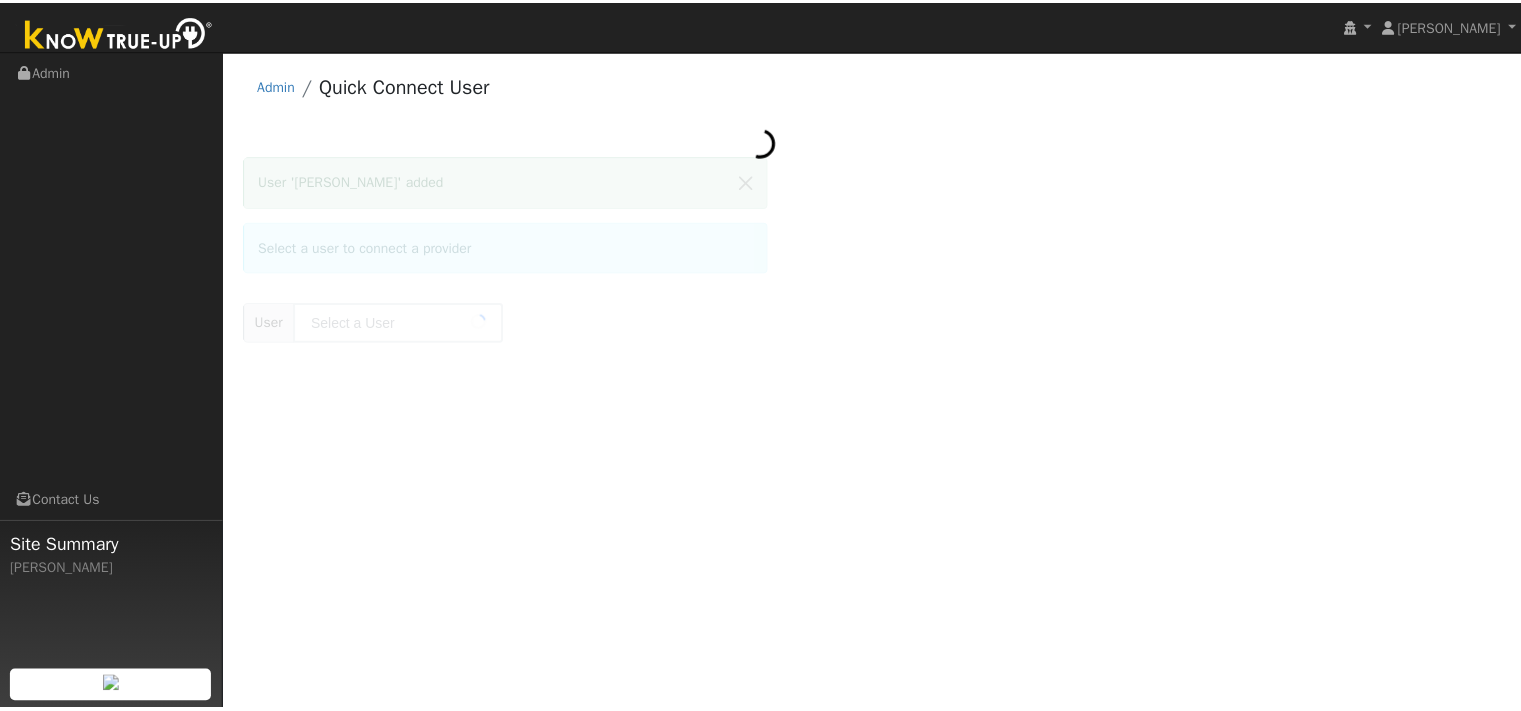 scroll, scrollTop: 0, scrollLeft: 0, axis: both 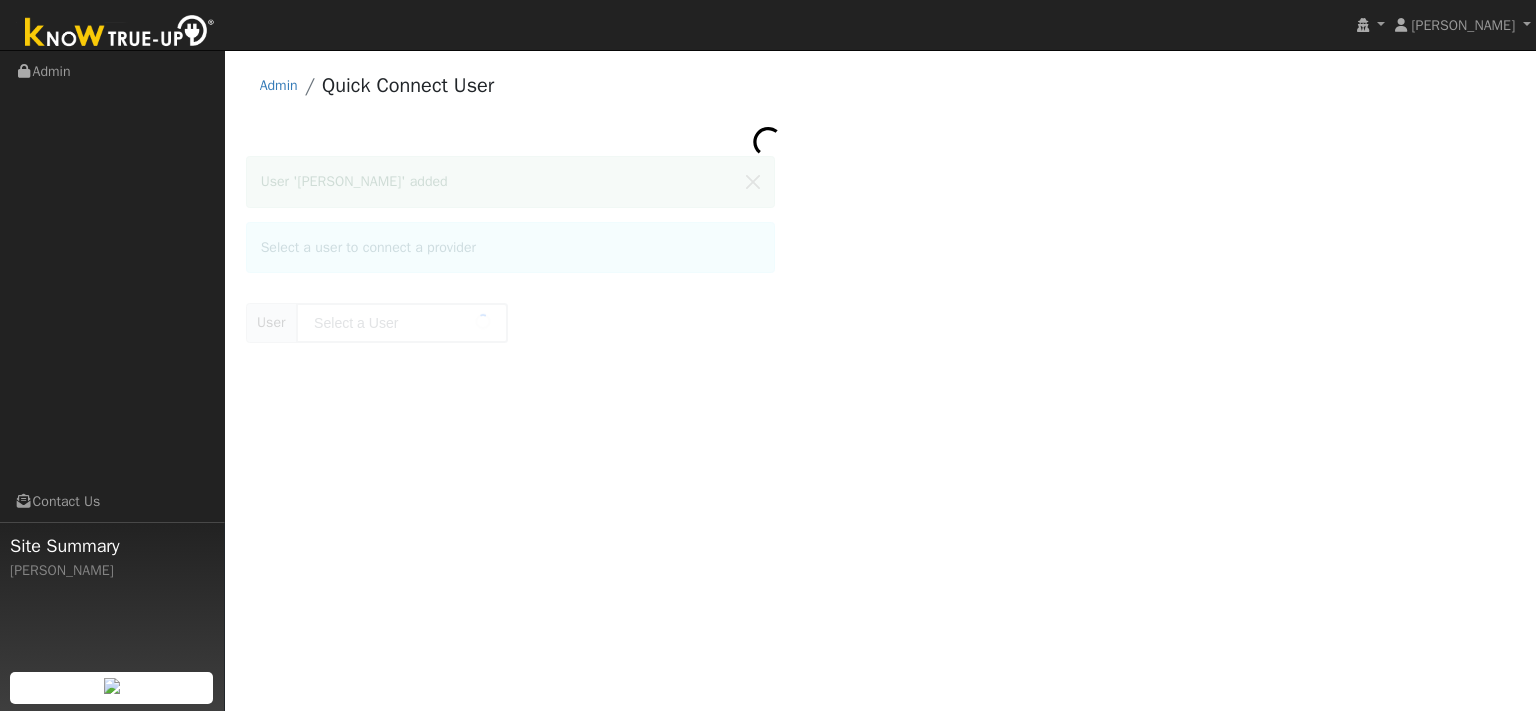 type on "[PERSON_NAME]" 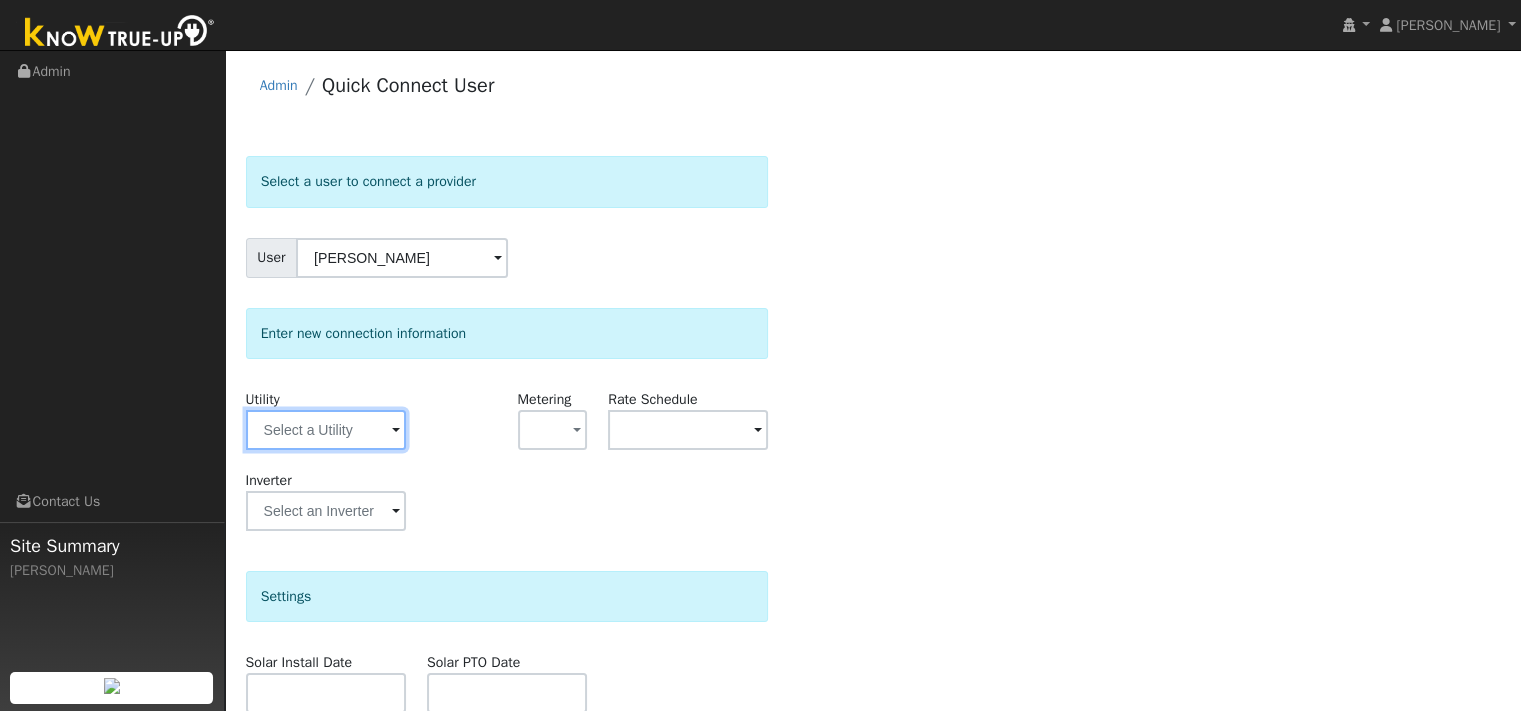 click at bounding box center (326, 430) 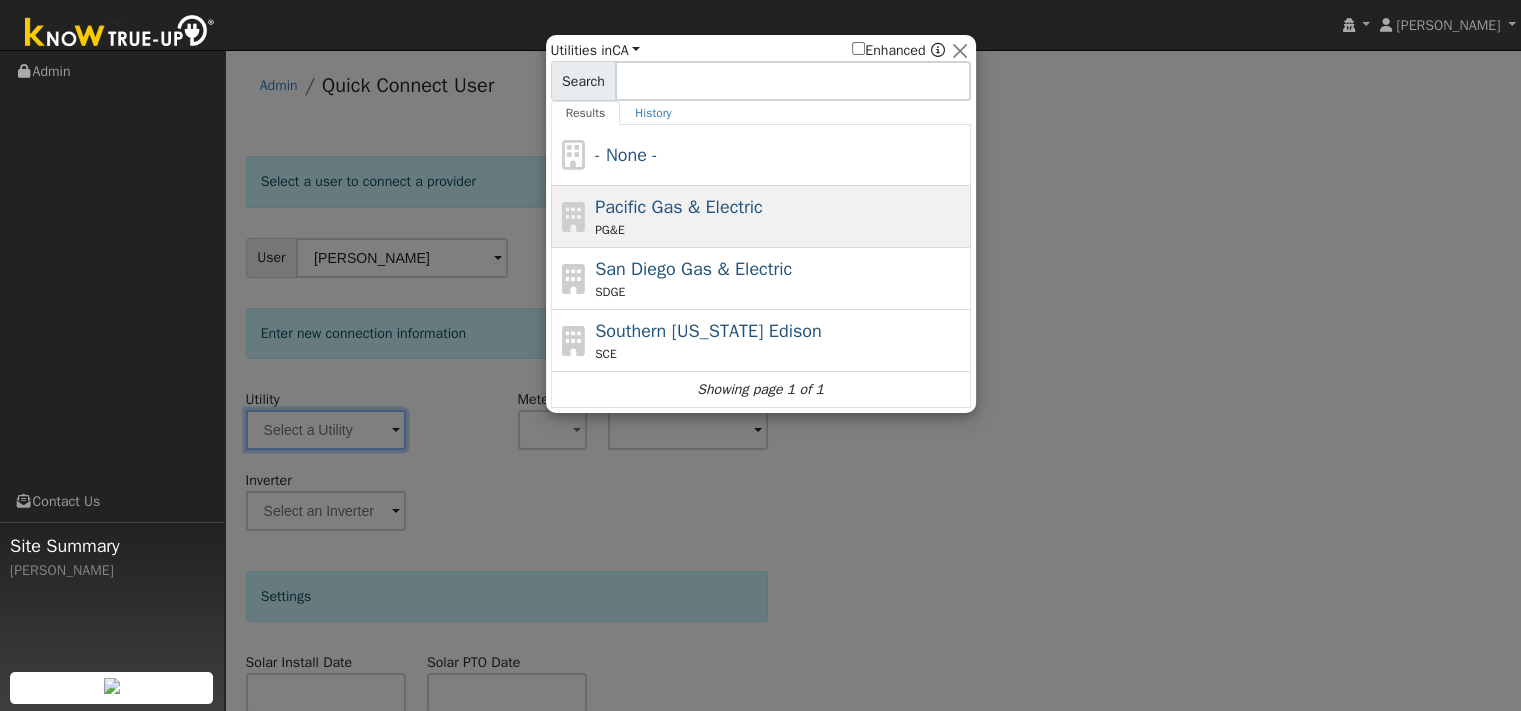 click on "Pacific Gas & Electric" at bounding box center [679, 207] 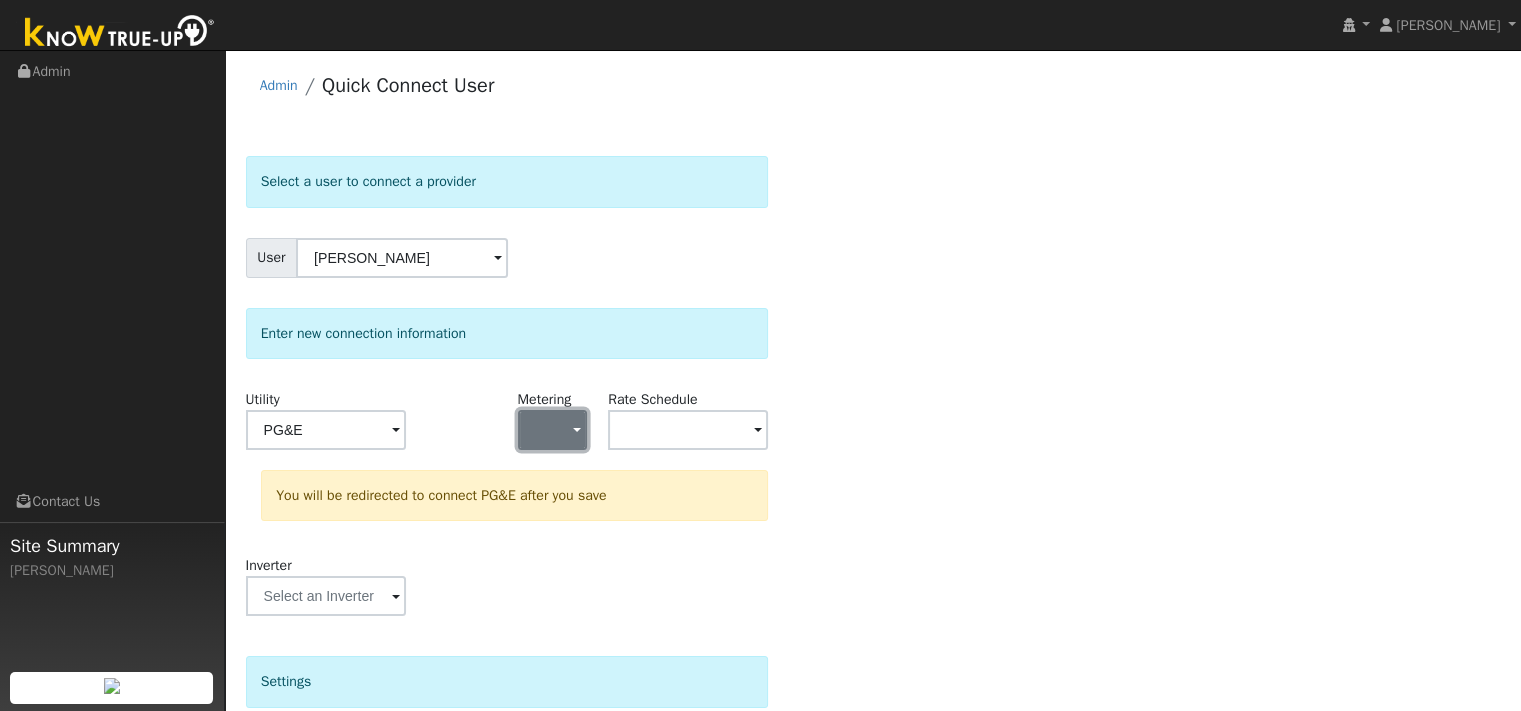 click 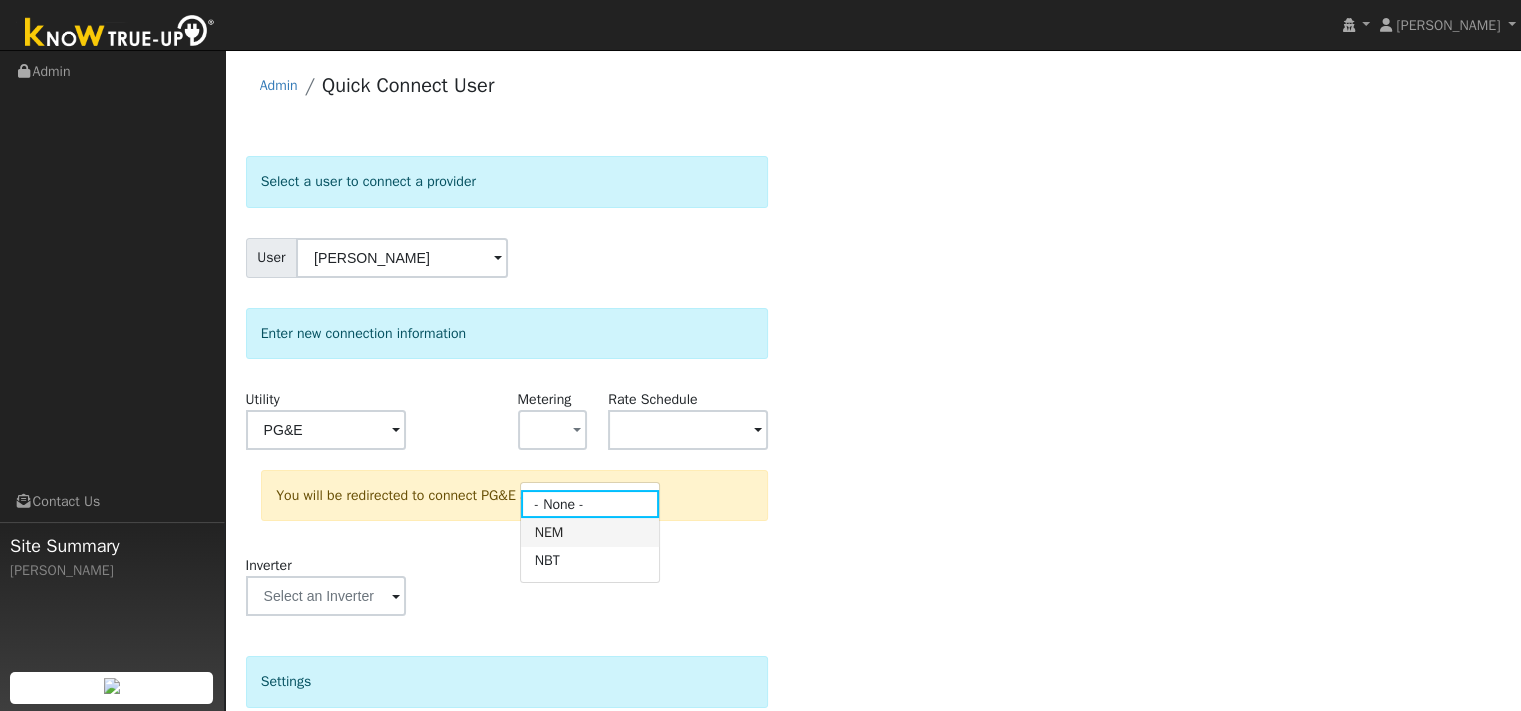 click on "NEM" at bounding box center (590, 532) 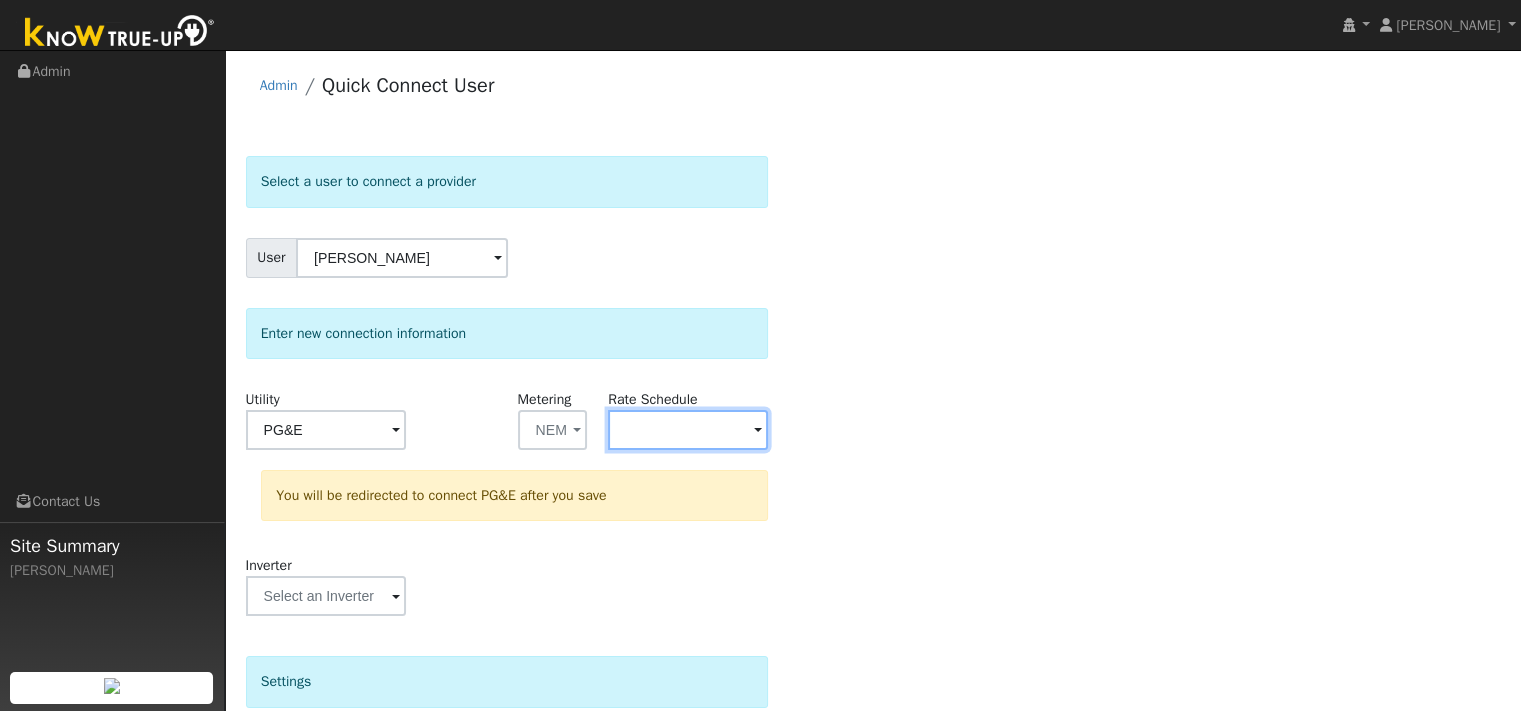 click at bounding box center [326, 430] 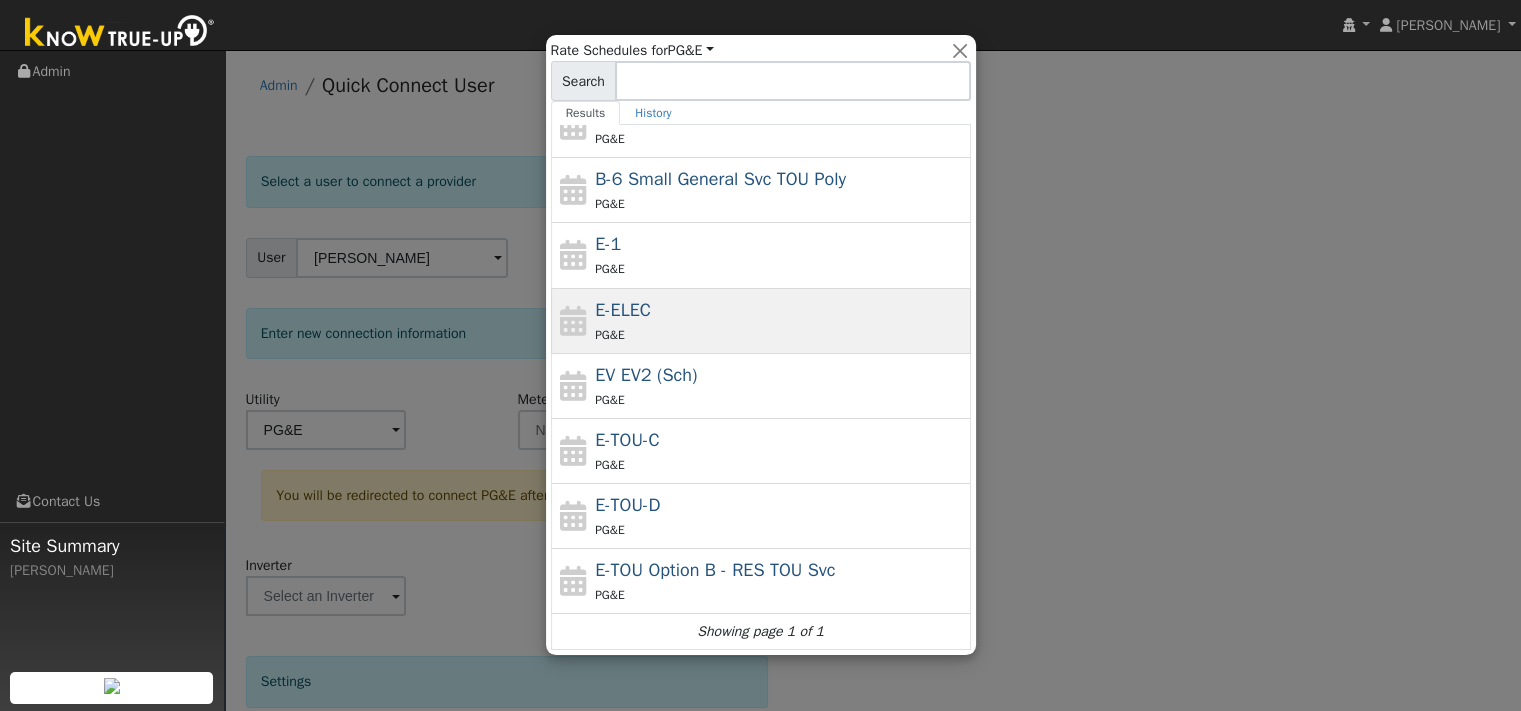scroll, scrollTop: 200, scrollLeft: 0, axis: vertical 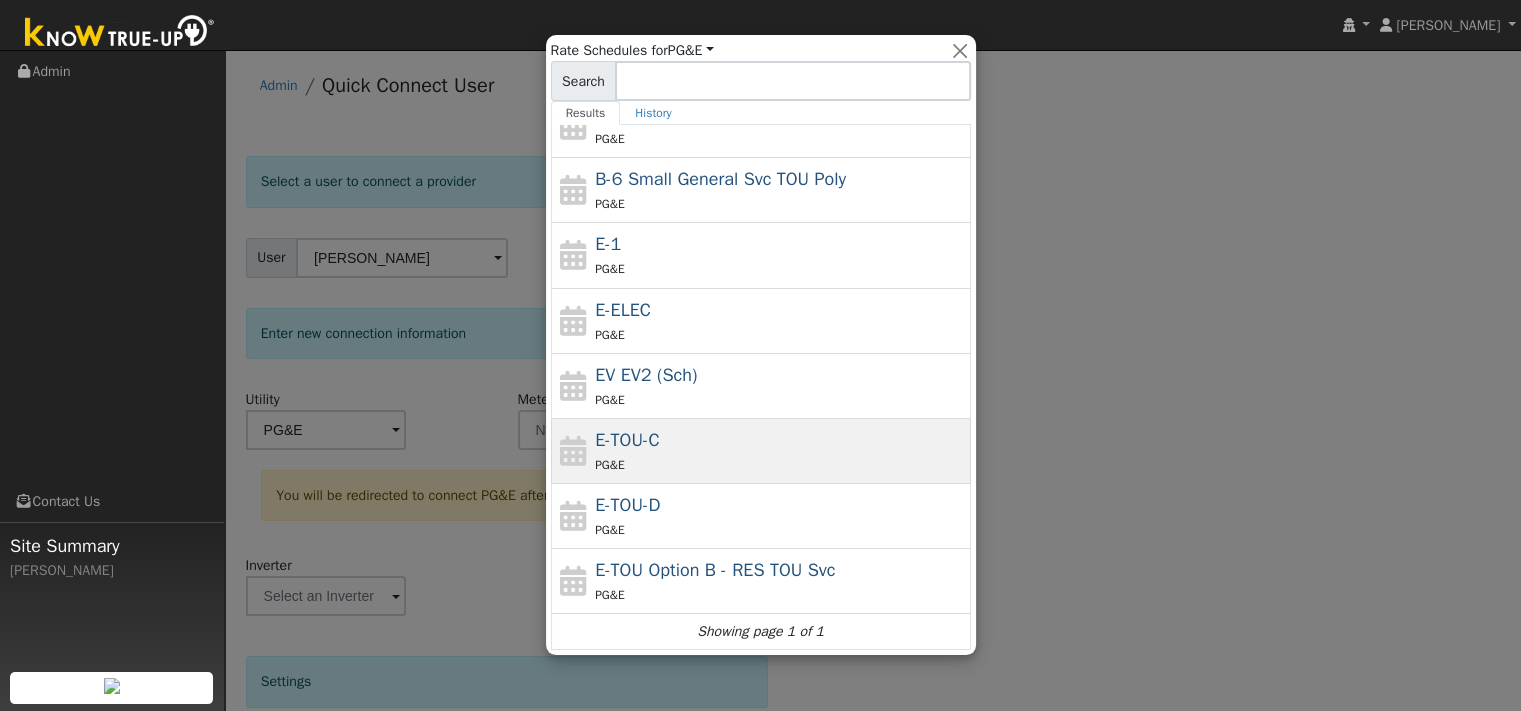 click on "E-TOU-C" at bounding box center (627, 440) 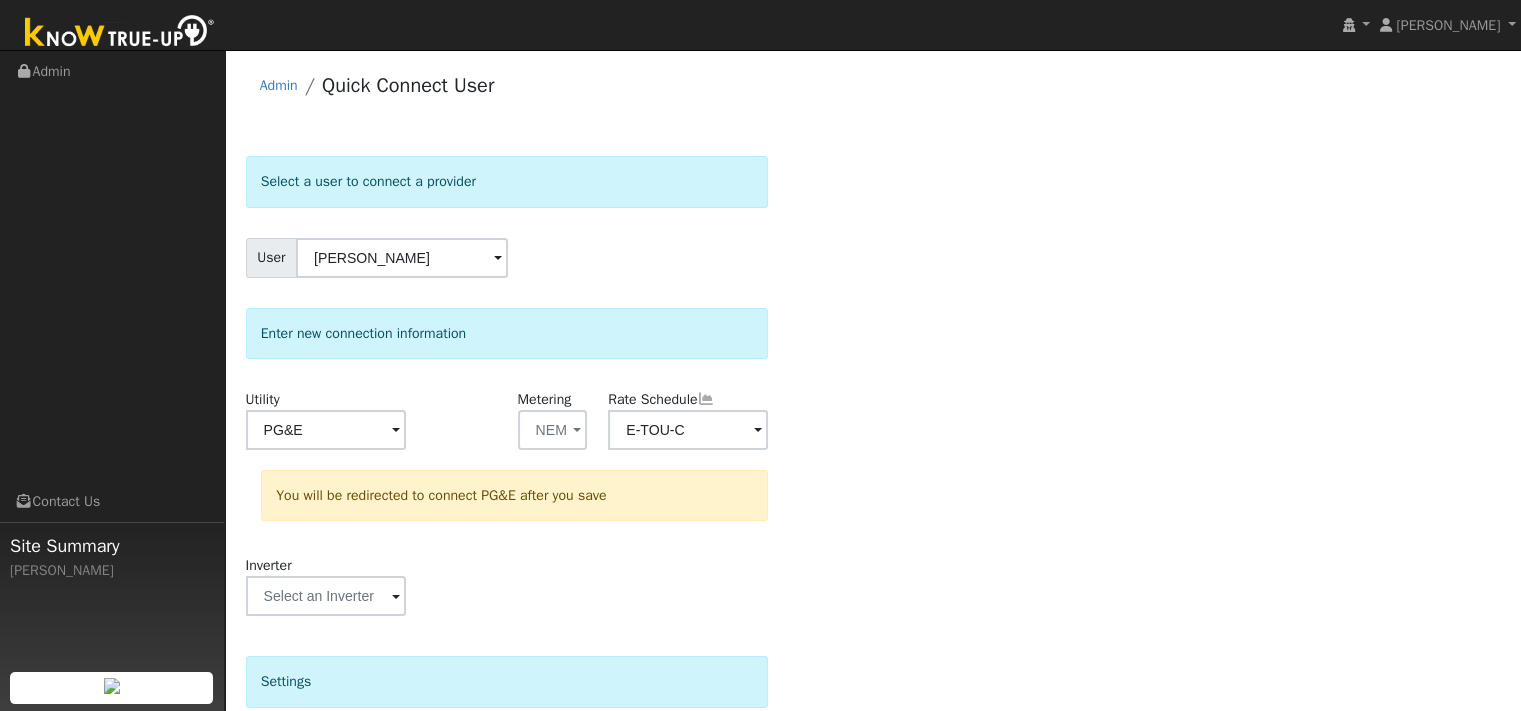 click on "Select a user to connect a provider User [PERSON_NAME] Account   Default Account Default Account [STREET_ADDRESS] Primary Account Enter new connection information Utility PG&E Metering NEM - None - NEM NBT  Rate Schedule  E-TOU-C You will be redirected to connect PG&E after you save Inverter Disconnecting . Do you also want to delete all of the  data?  - Delete data if disconnecting or connecting to different data.  - Keep data if reconnecting to same data.  Be careful: this cannot be undone.  Cancel  No  Yes Settings Solar Install Date Solar PTO Date Actions Send Email to User Delete Email Template Are you sure you want to delete ? Cancel Delete Connect User No Yes" at bounding box center [873, 600] 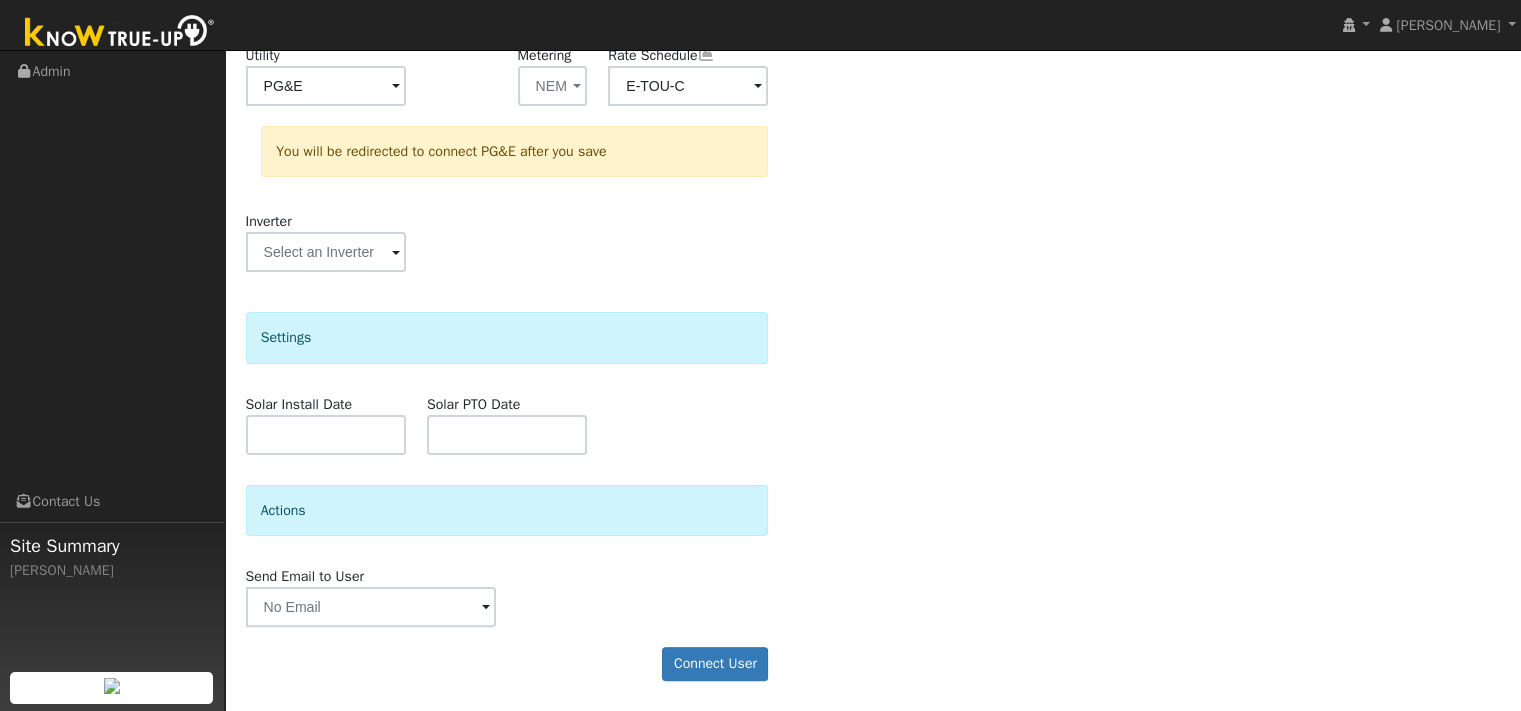 scroll, scrollTop: 451, scrollLeft: 0, axis: vertical 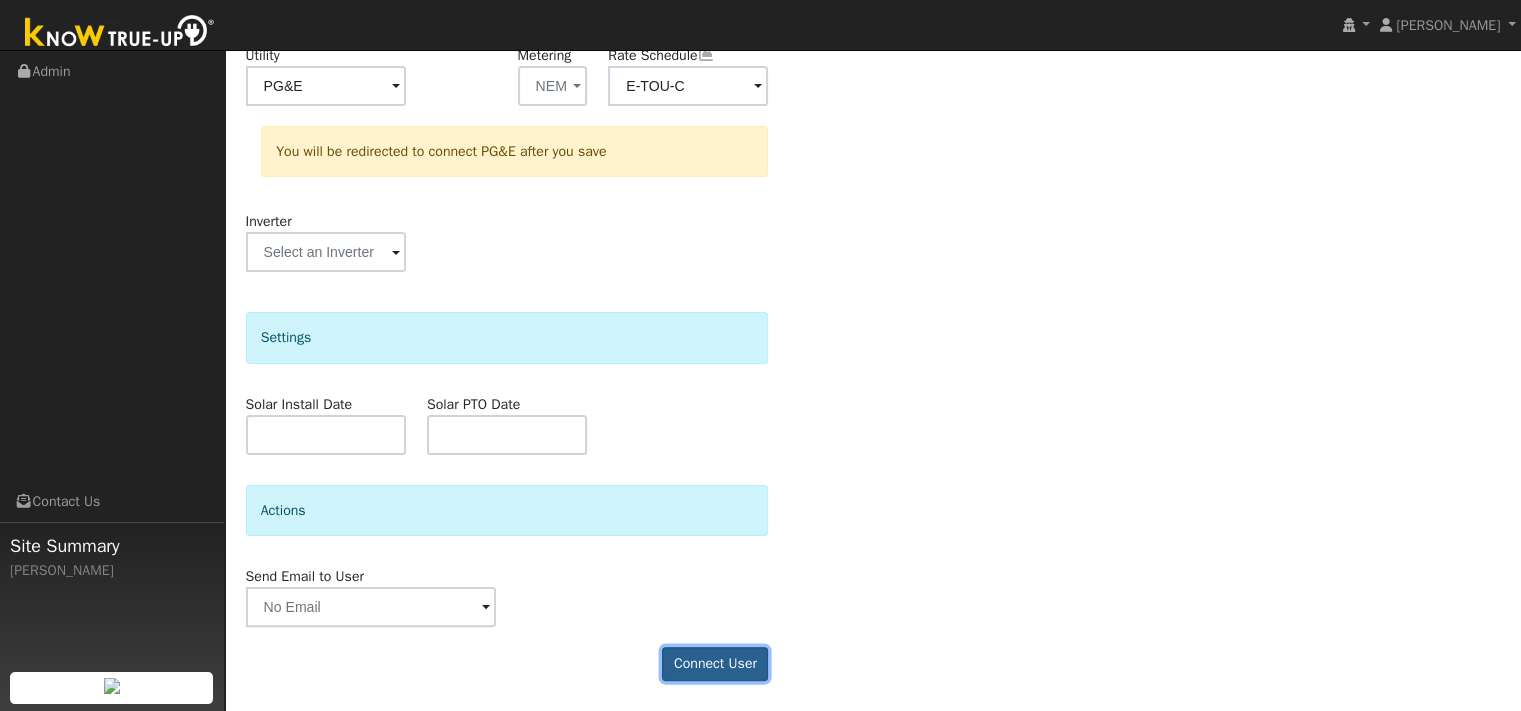 click on "Connect User" at bounding box center [715, 664] 